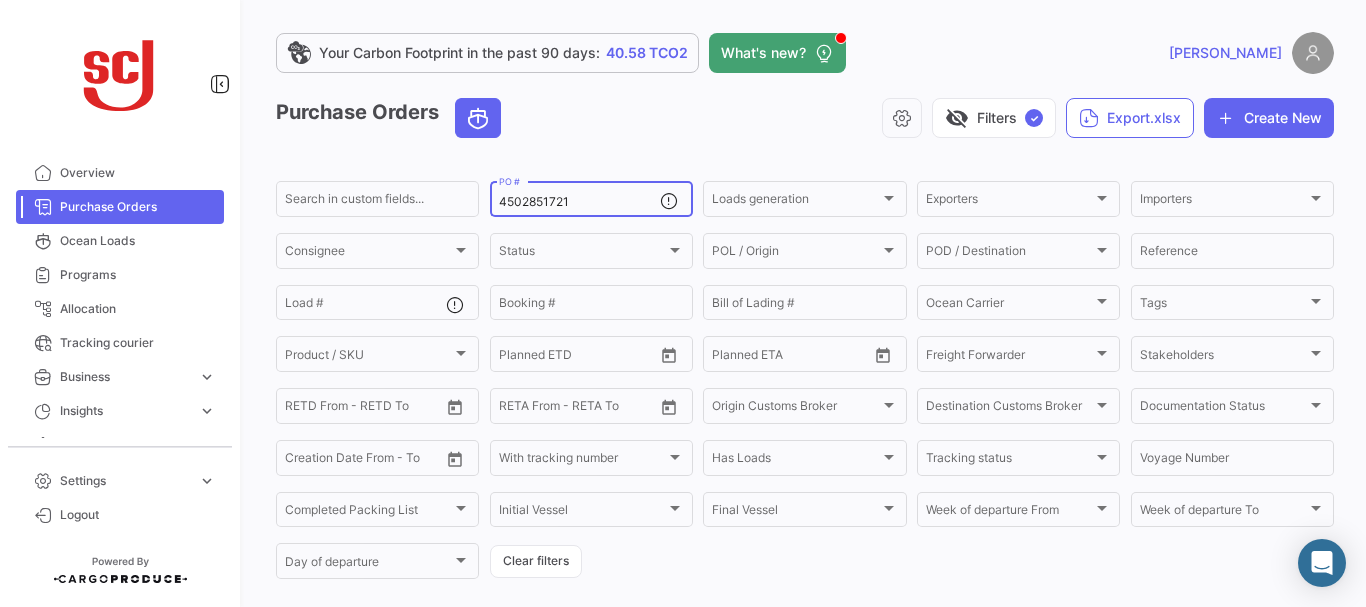 scroll, scrollTop: 0, scrollLeft: 0, axis: both 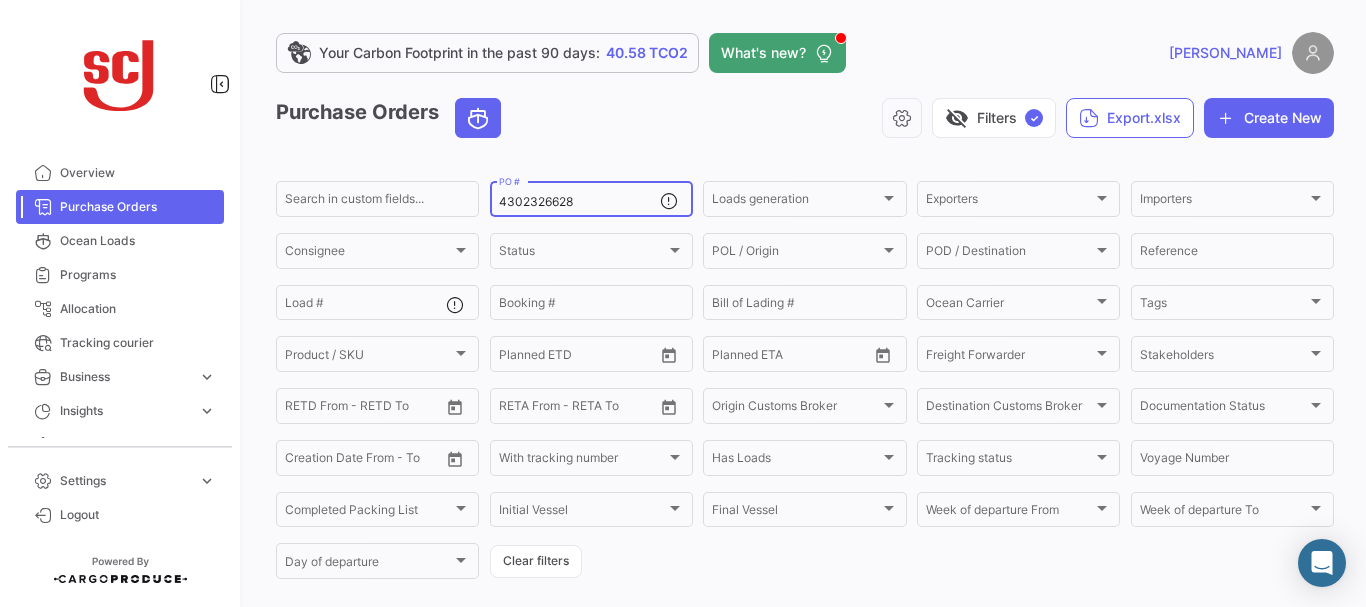 type on "4302326628" 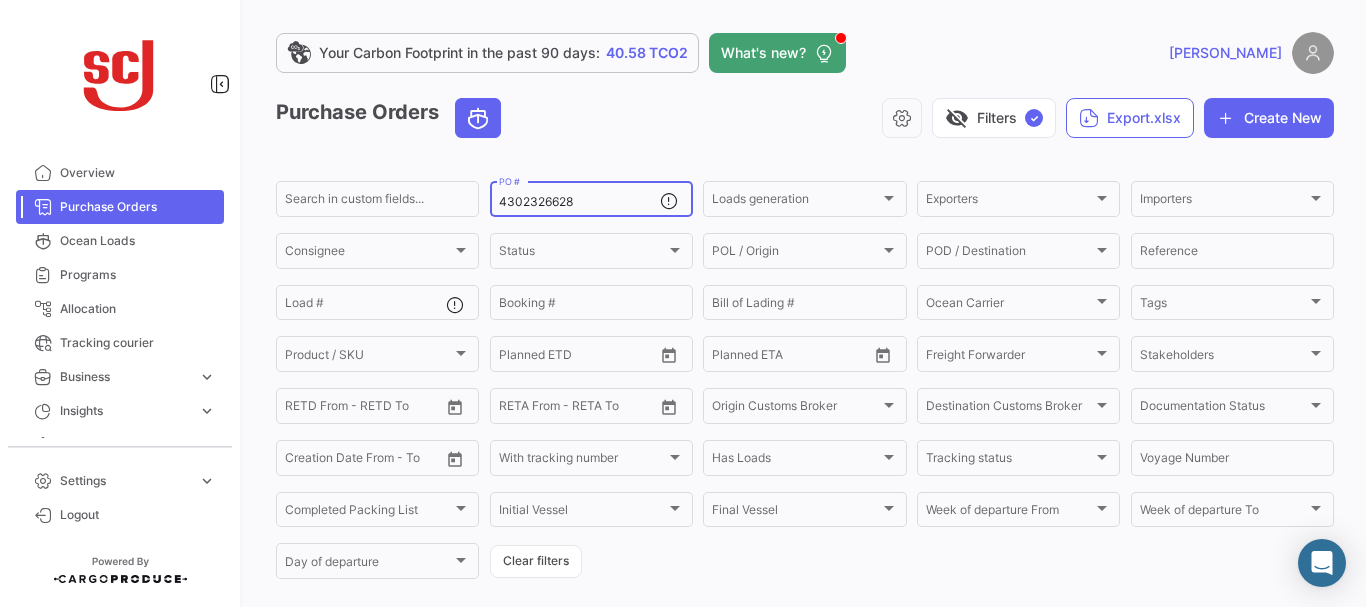 scroll, scrollTop: 202, scrollLeft: 0, axis: vertical 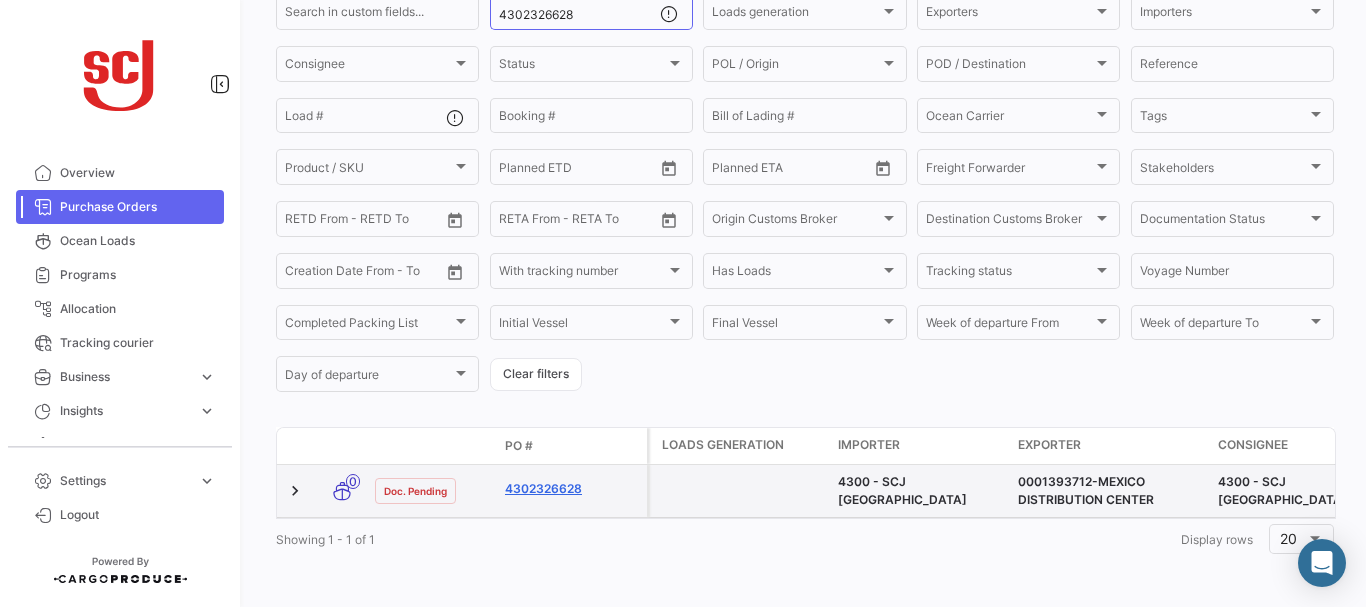 click on "4302326628" 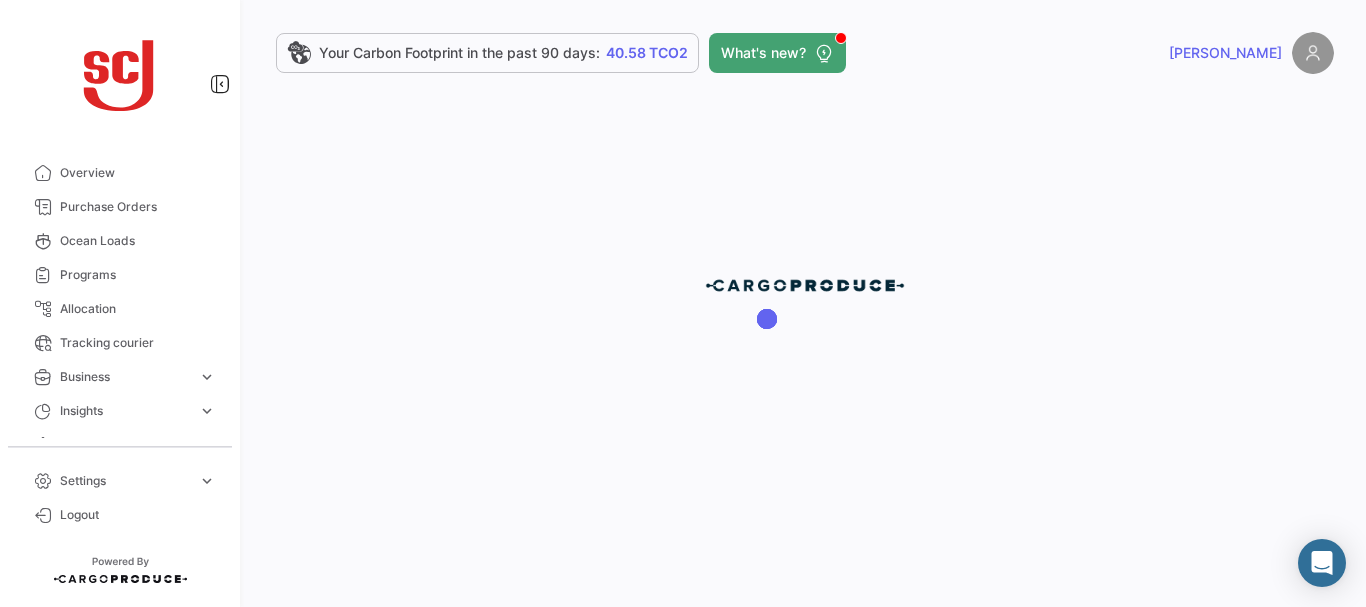 scroll, scrollTop: 0, scrollLeft: 0, axis: both 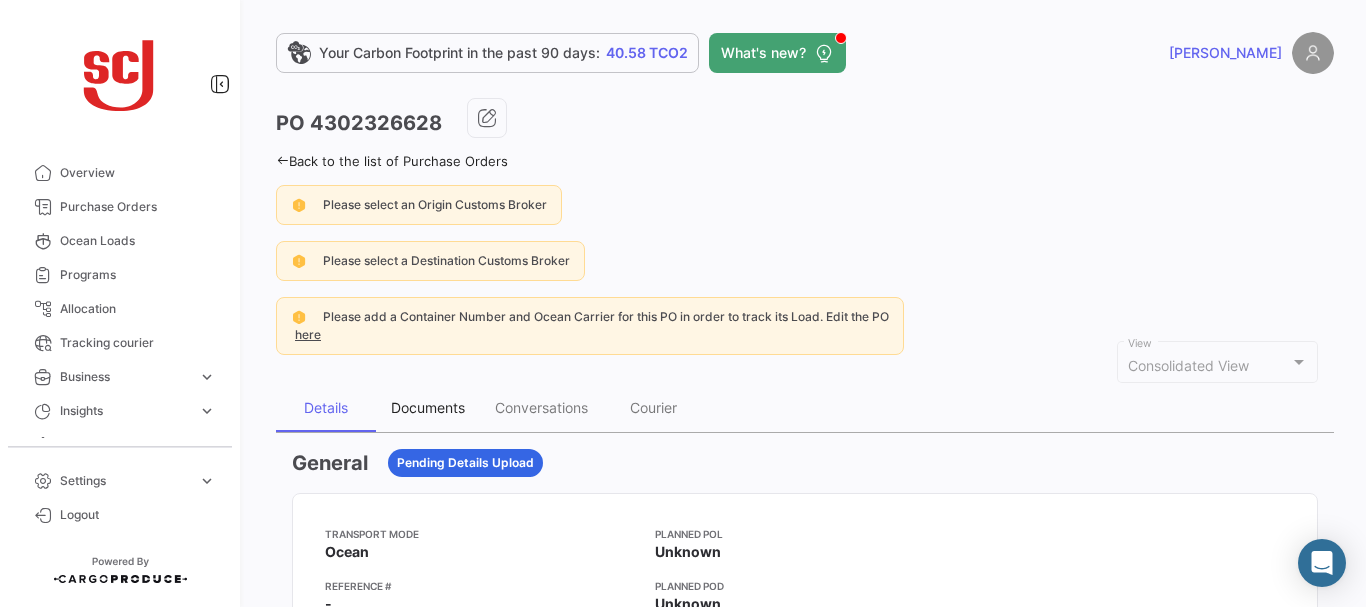 click on "Documents" at bounding box center (428, 407) 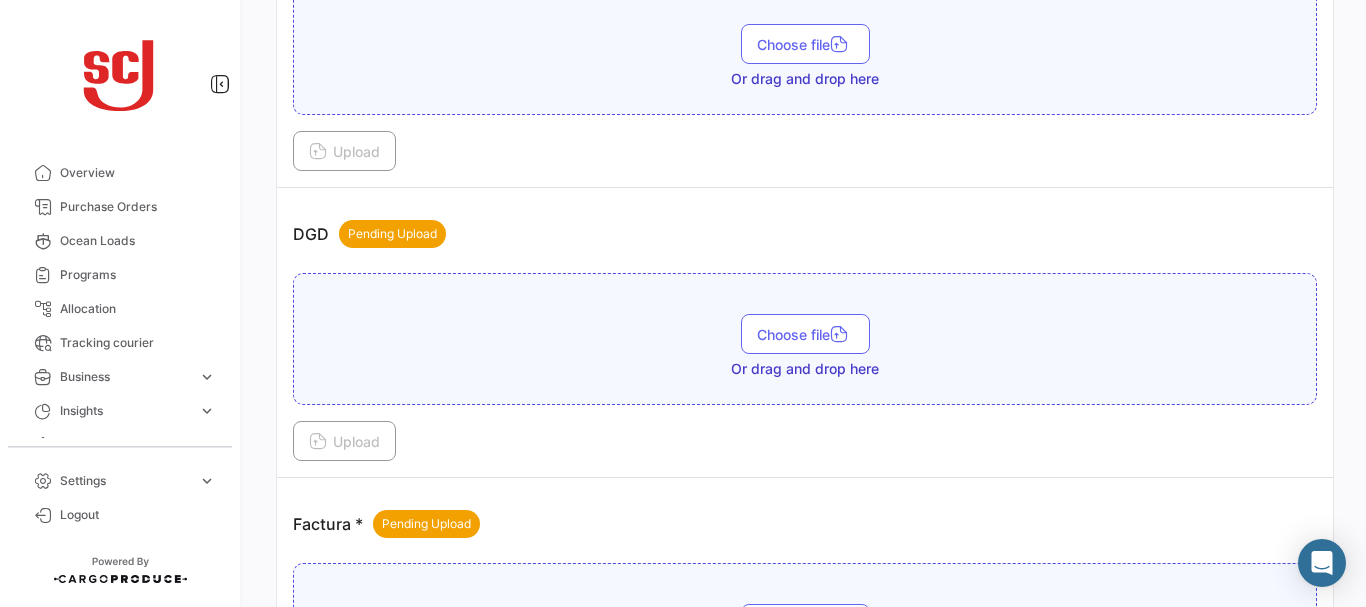 scroll, scrollTop: 676, scrollLeft: 0, axis: vertical 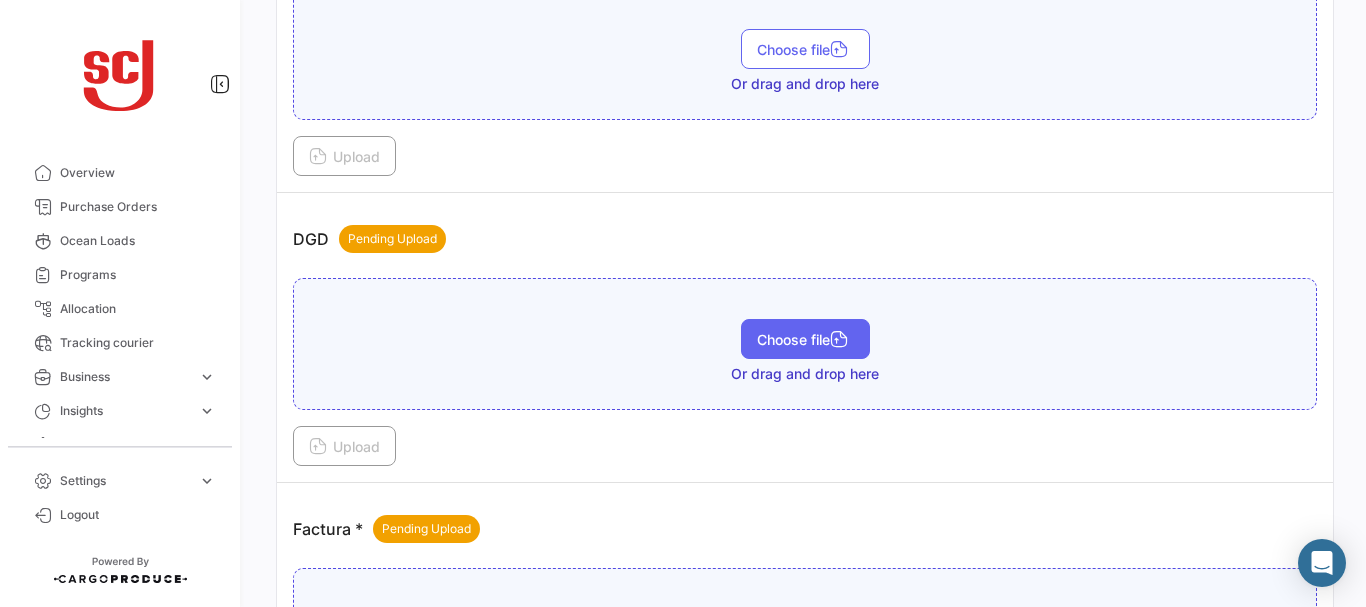 click on "Choose file" at bounding box center [805, 339] 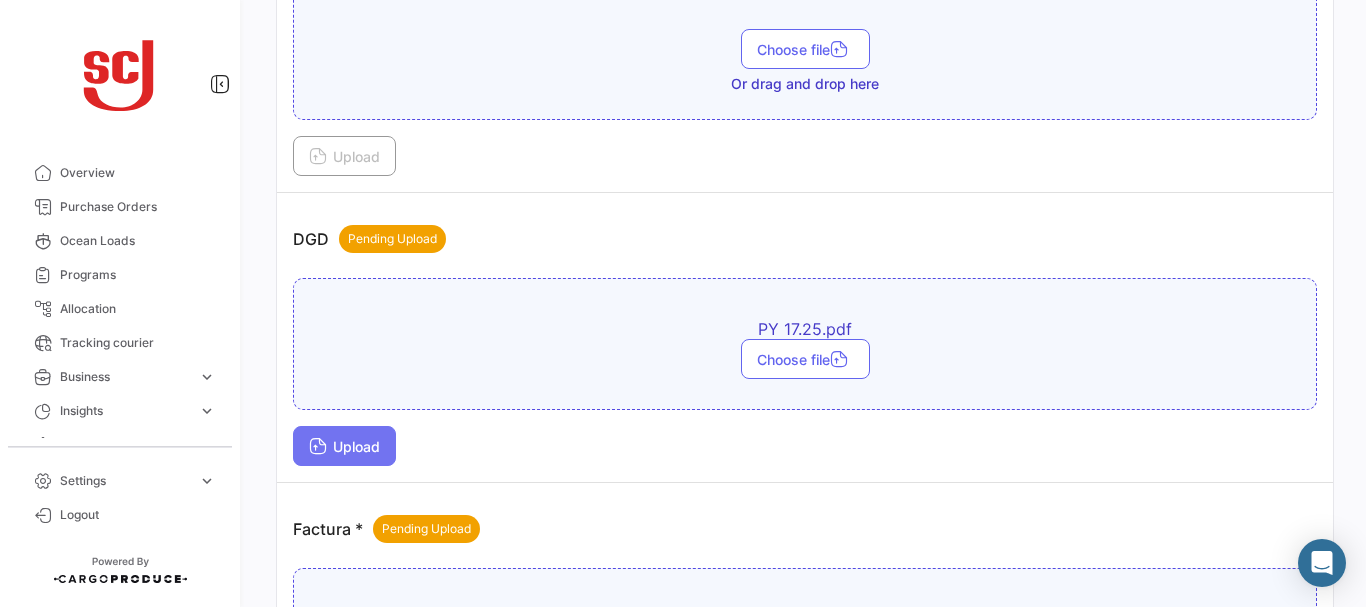 click on "Upload" at bounding box center (344, 446) 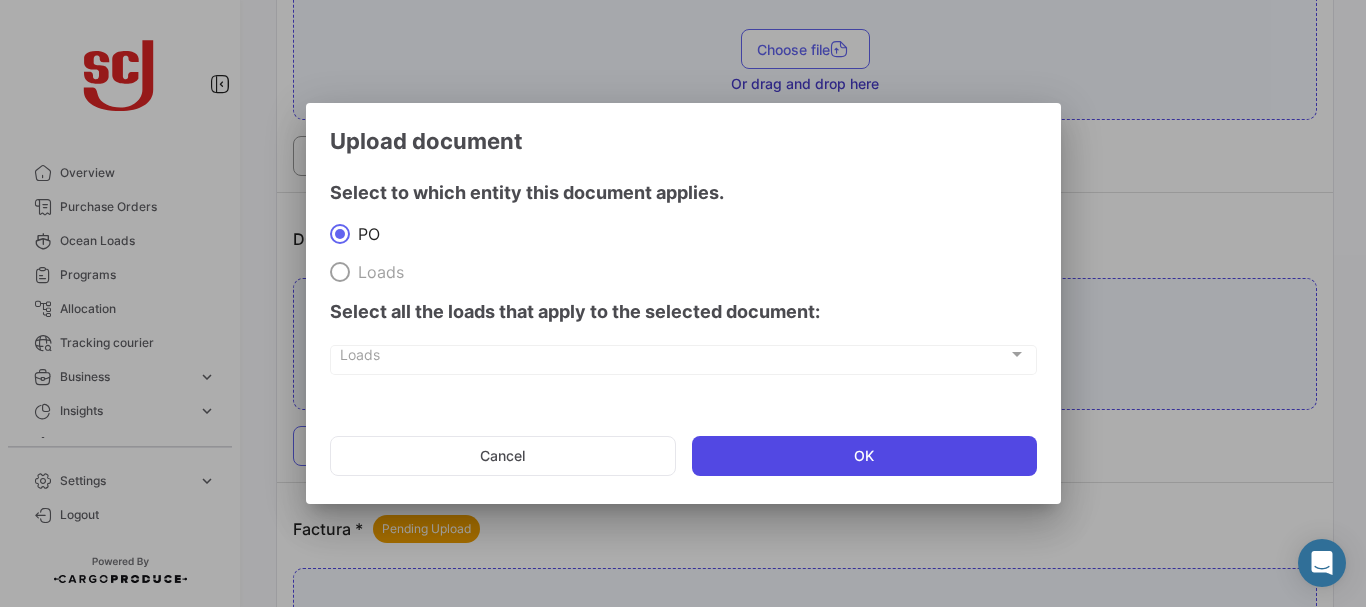 click on "OK" 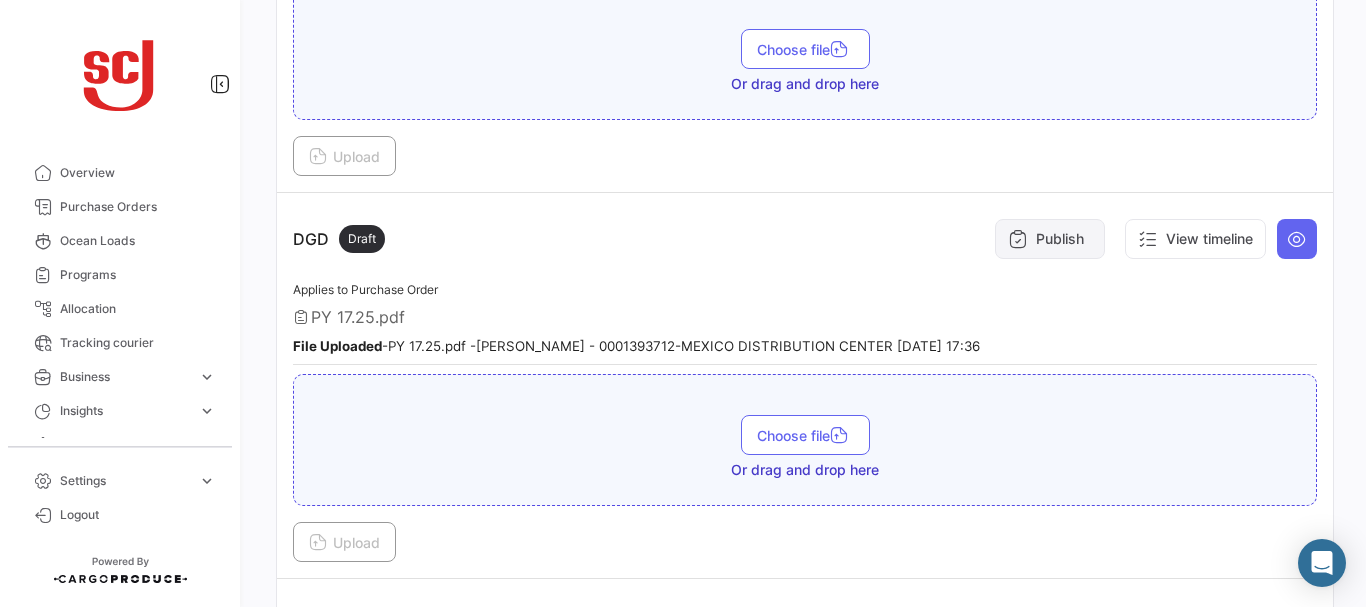 click on "Publish" at bounding box center (1050, 239) 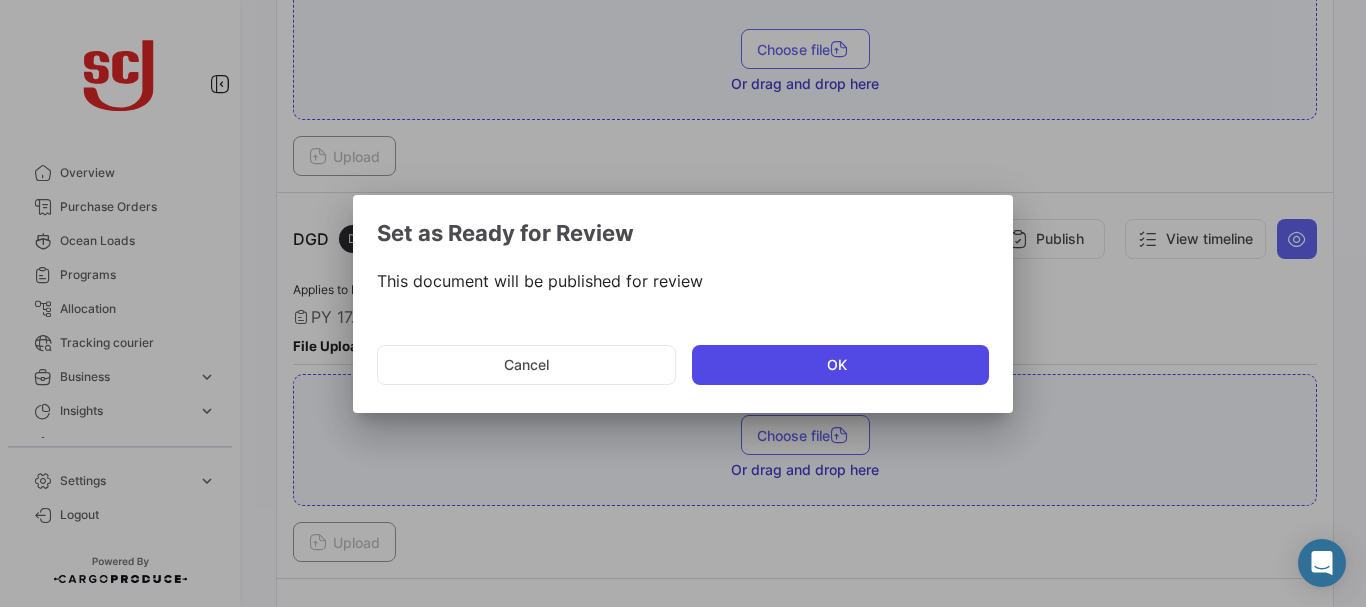 click on "OK" 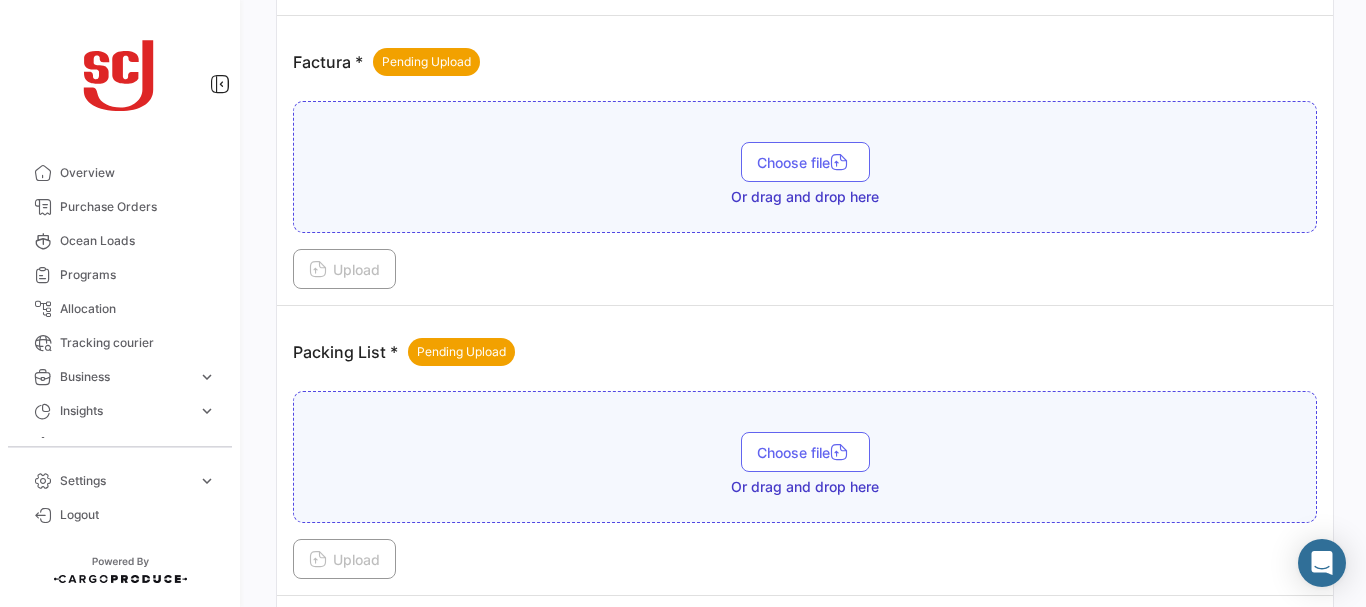 scroll, scrollTop: 1244, scrollLeft: 0, axis: vertical 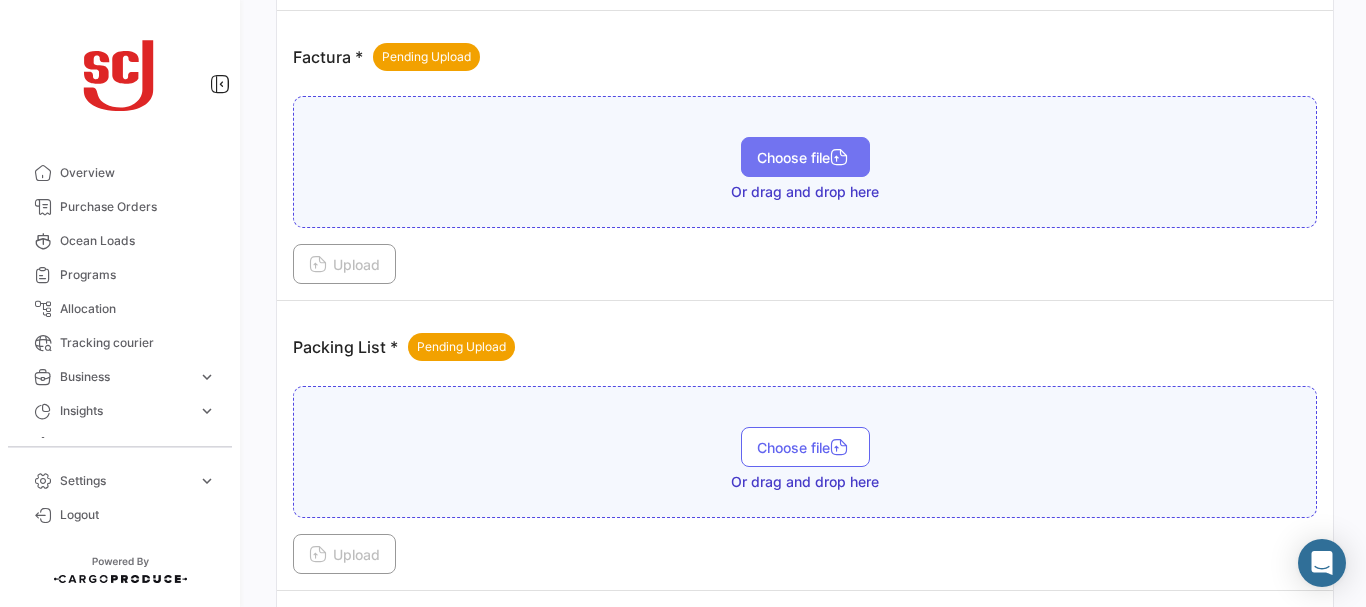 click on "Choose file" at bounding box center (805, 157) 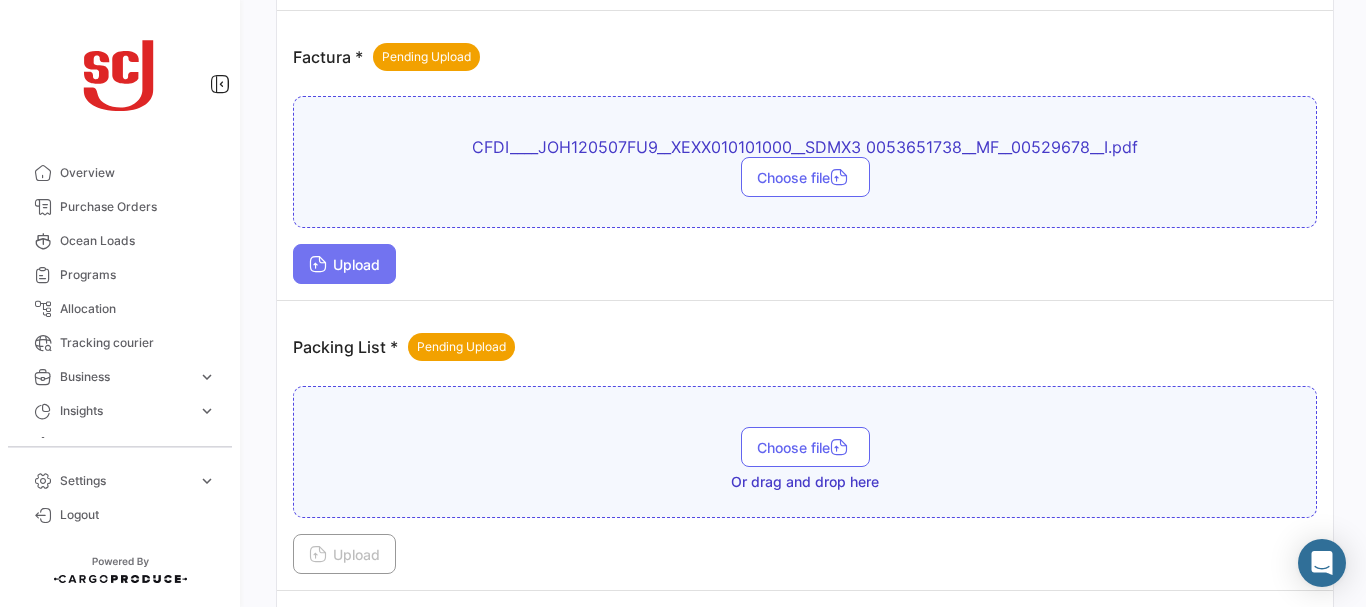 click on "Upload" at bounding box center [344, 264] 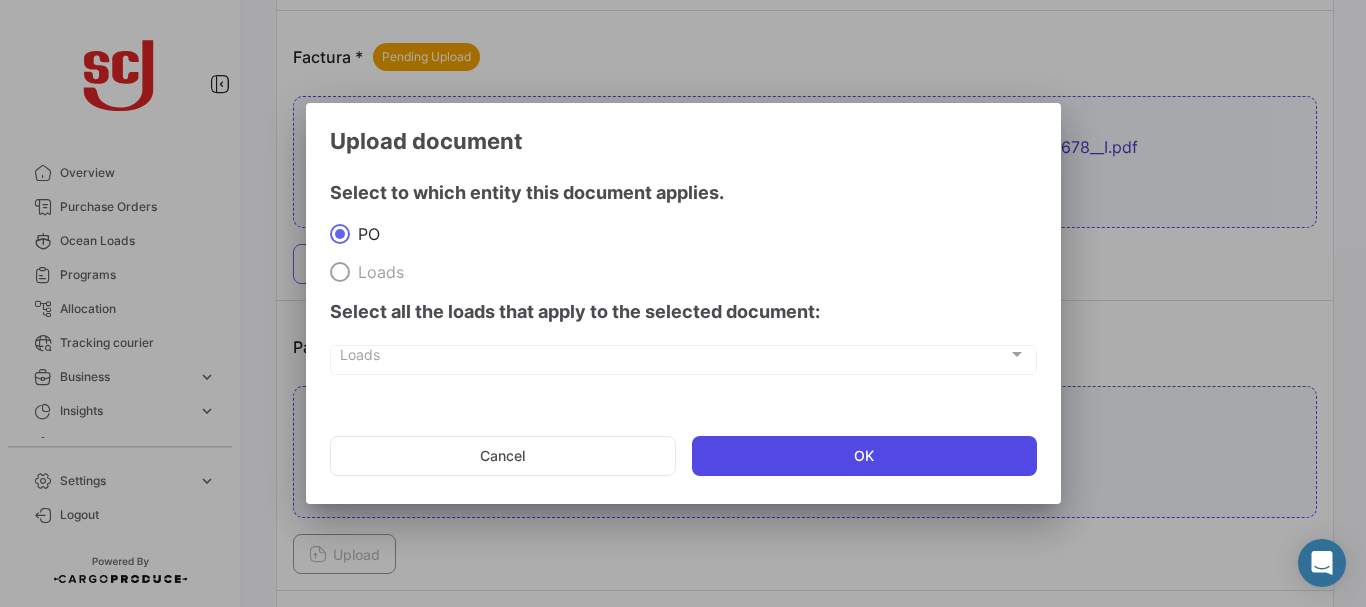 click on "OK" 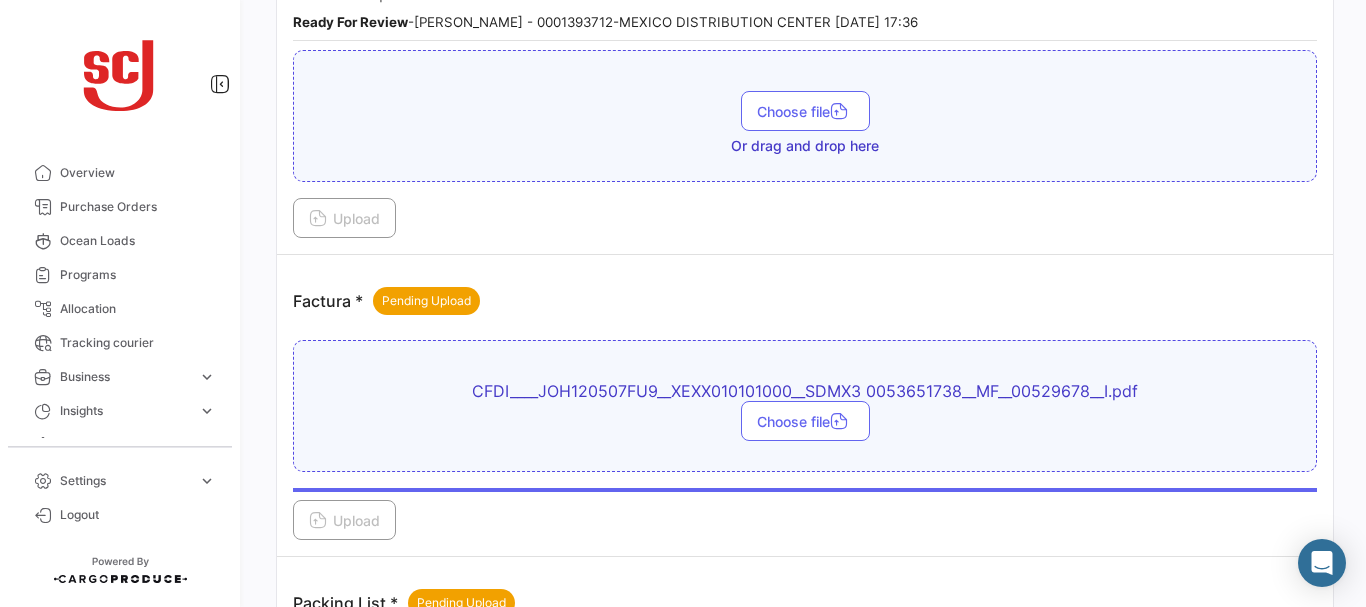 scroll, scrollTop: 977, scrollLeft: 0, axis: vertical 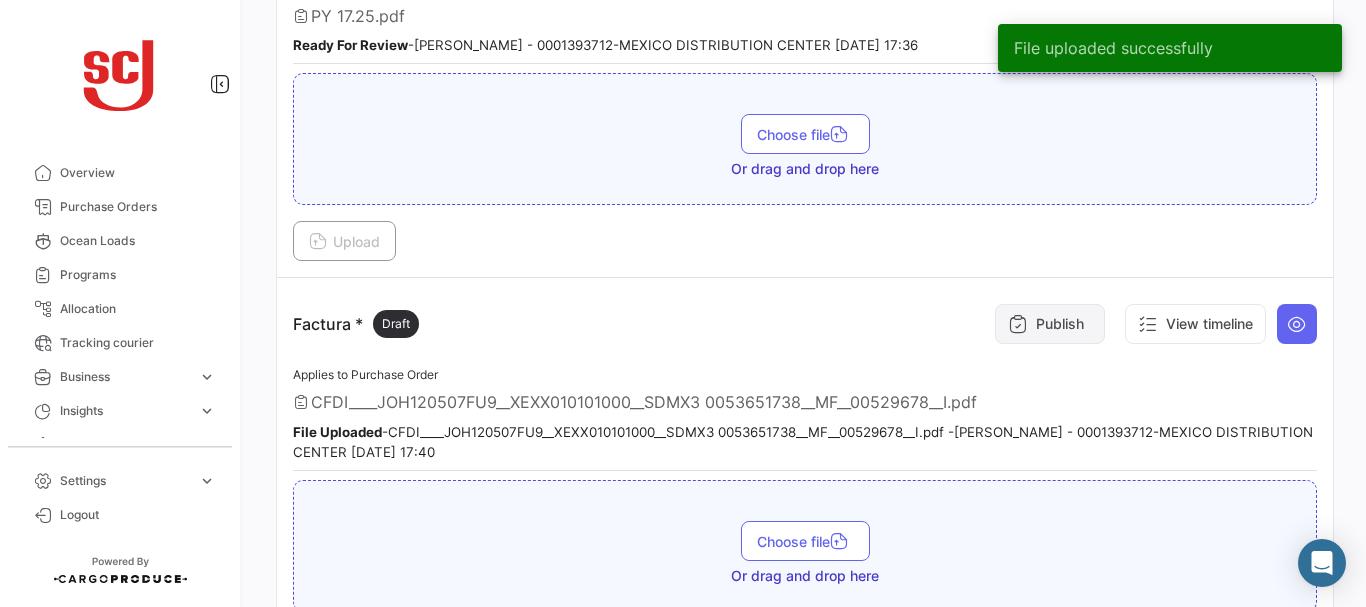 click on "Publish" at bounding box center (1050, 324) 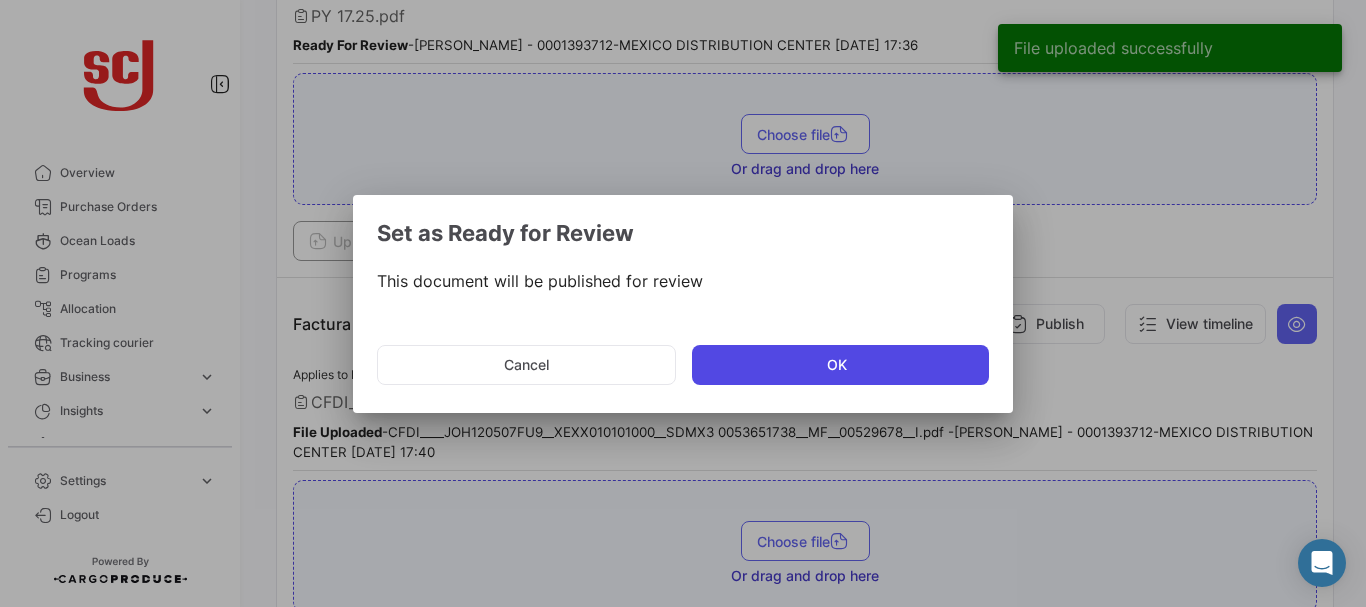 click on "OK" 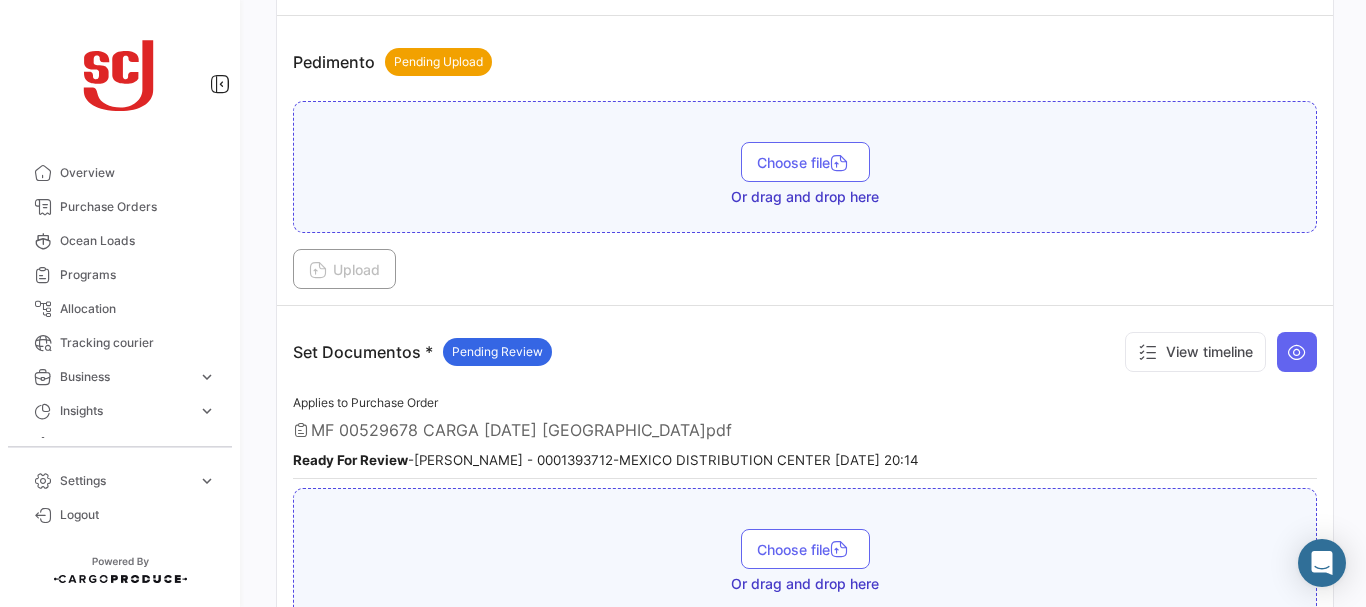 scroll, scrollTop: 2114, scrollLeft: 0, axis: vertical 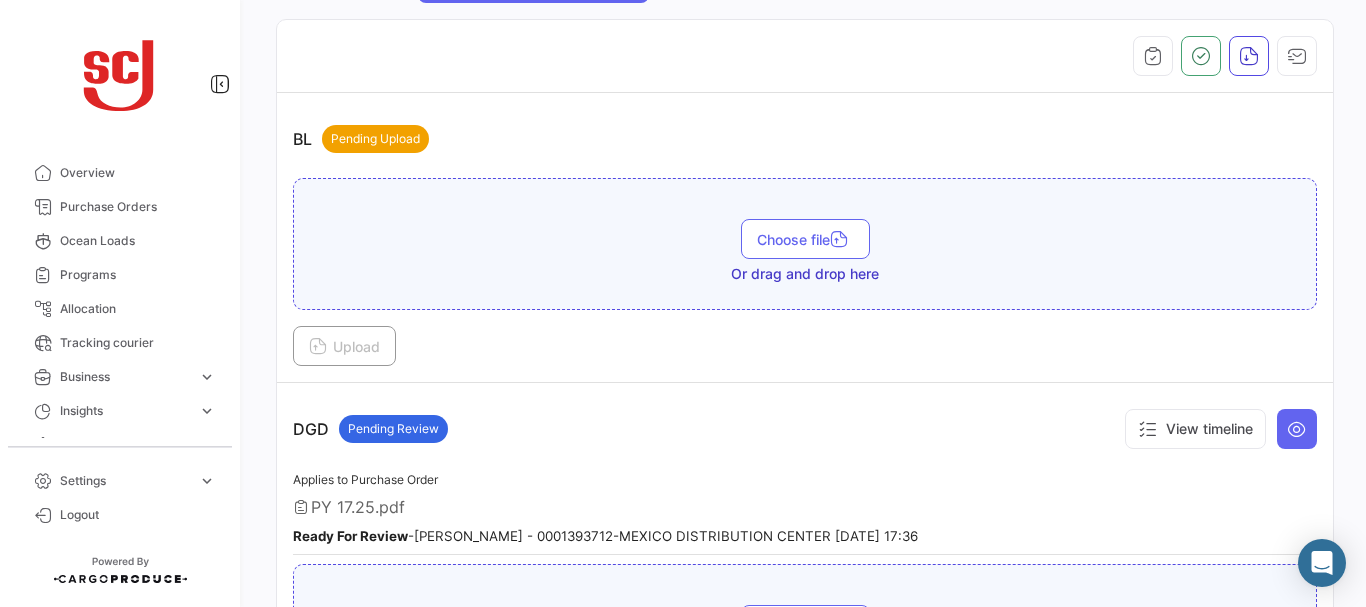 drag, startPoint x: 1365, startPoint y: 178, endPoint x: 874, endPoint y: 420, distance: 547.3984 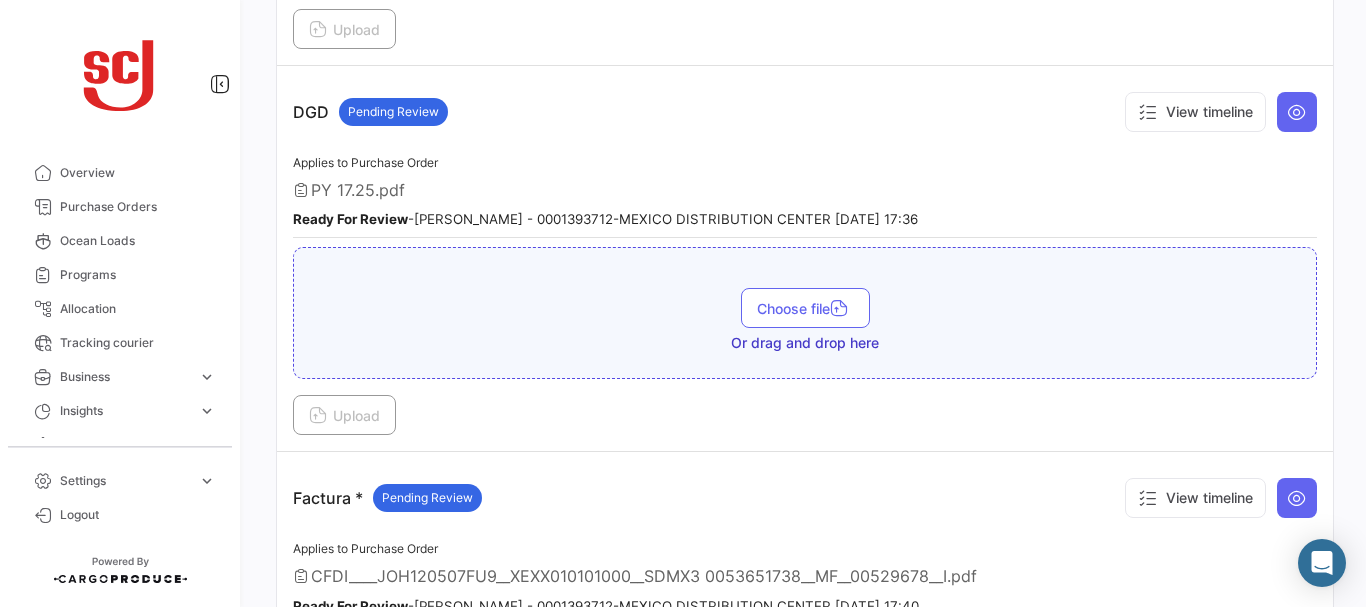 scroll, scrollTop: 738, scrollLeft: 0, axis: vertical 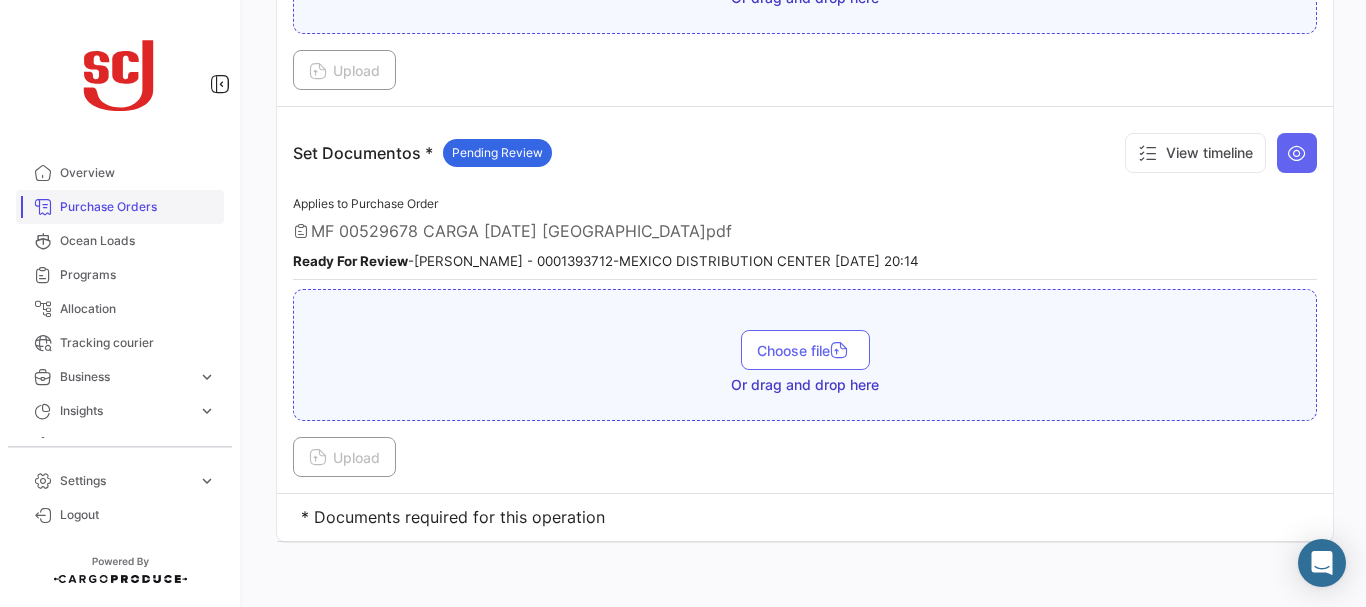 click on "Purchase Orders" at bounding box center [138, 207] 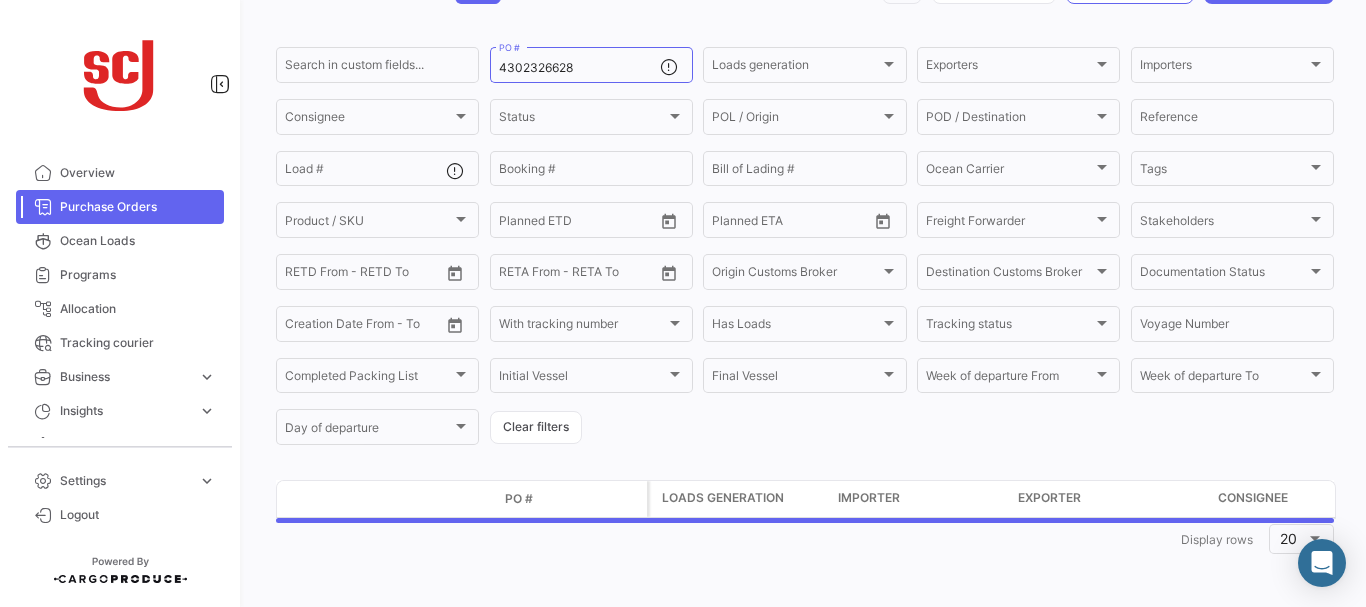 scroll, scrollTop: 0, scrollLeft: 0, axis: both 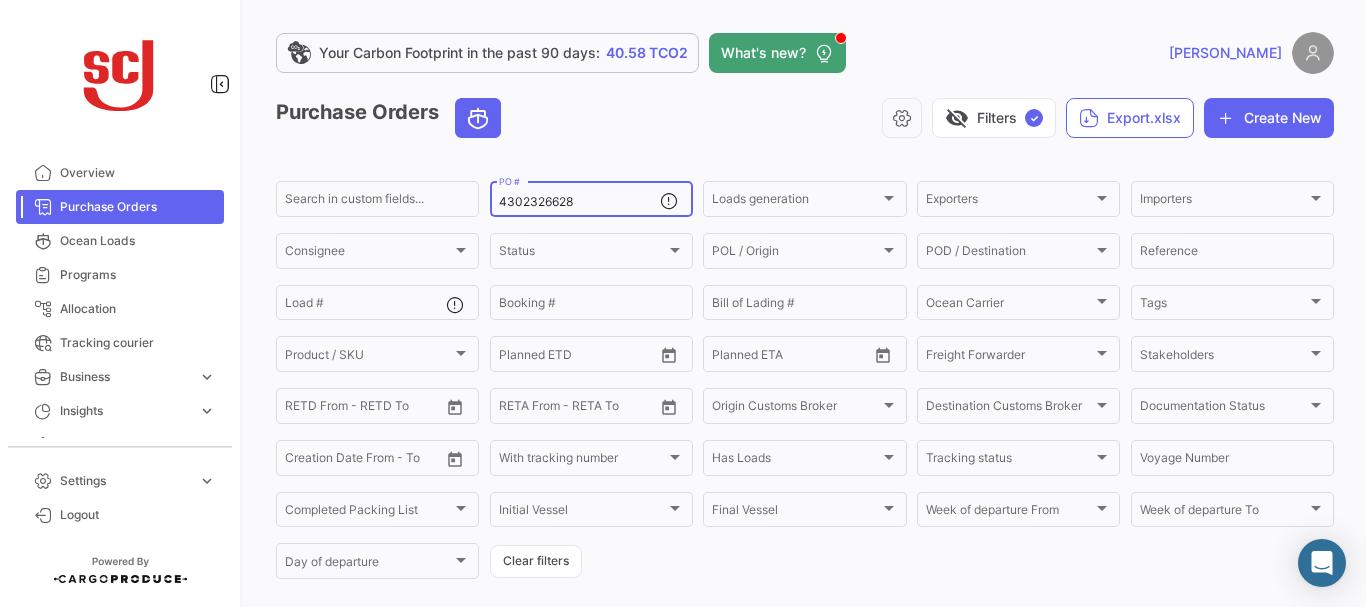 click on "4302326628" at bounding box center [579, 202] 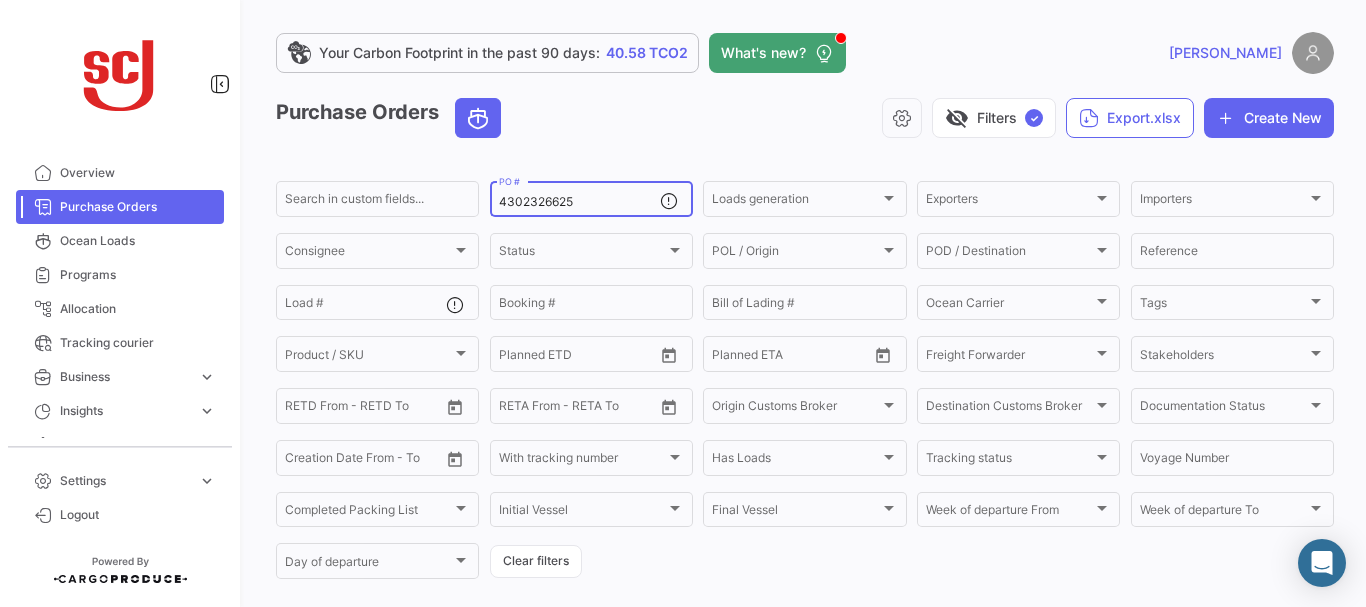 type on "4302326625" 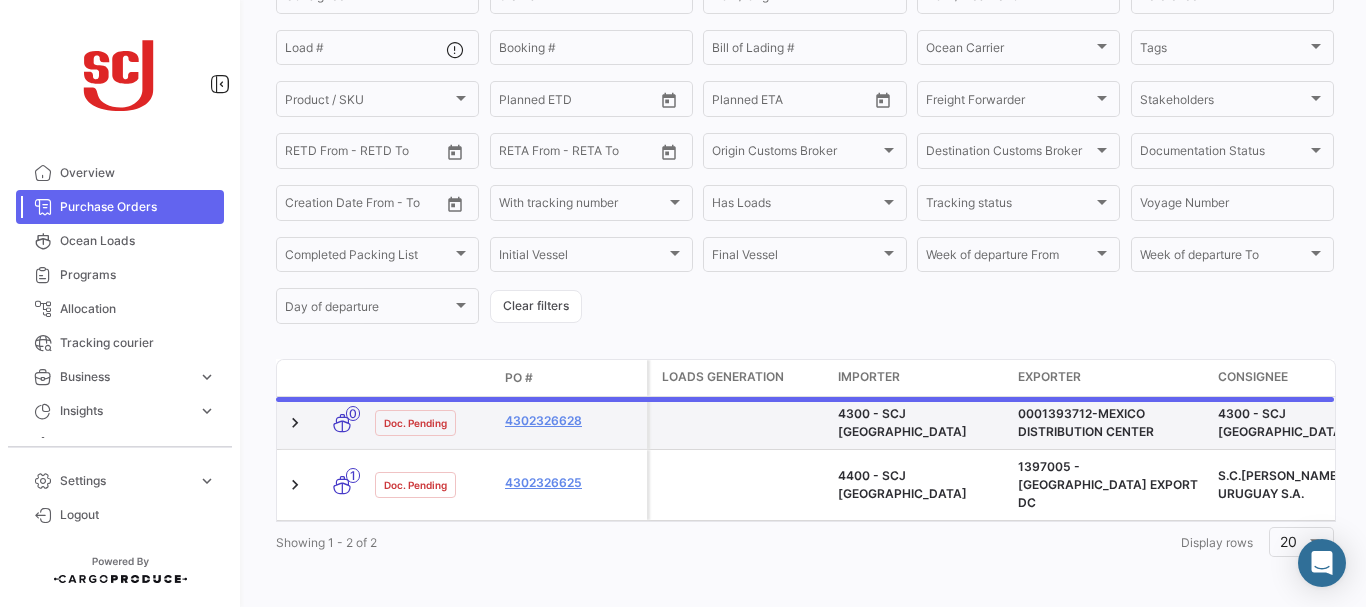 scroll, scrollTop: 202, scrollLeft: 0, axis: vertical 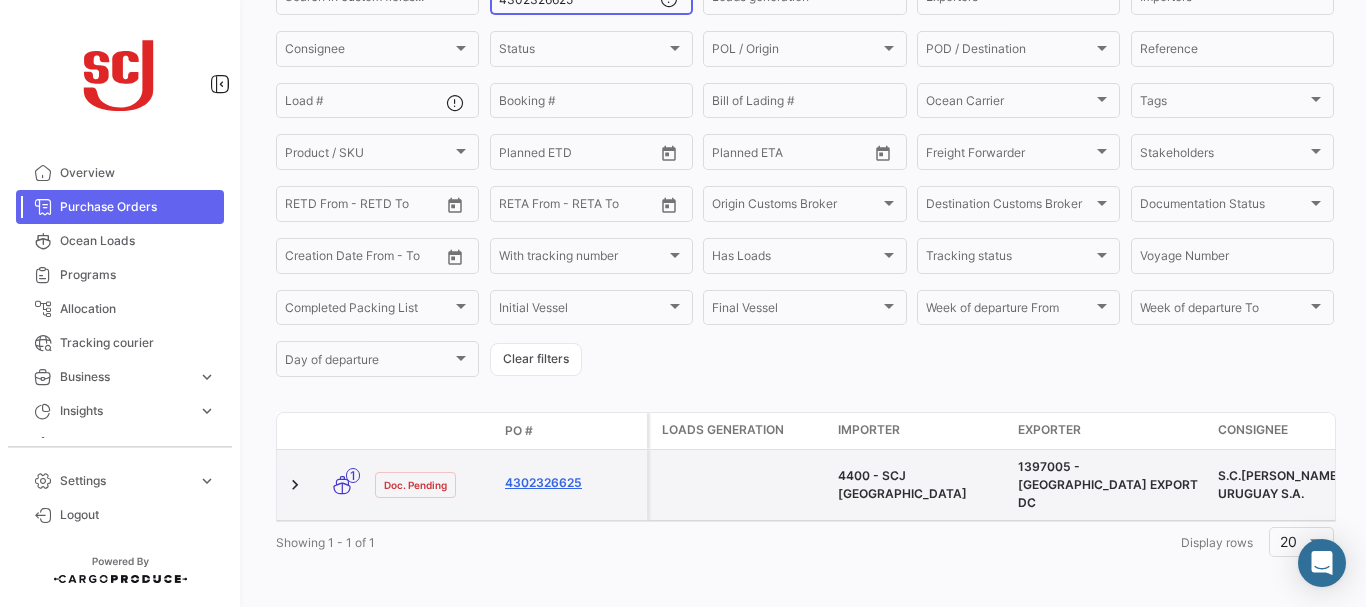 click on "4302326625" 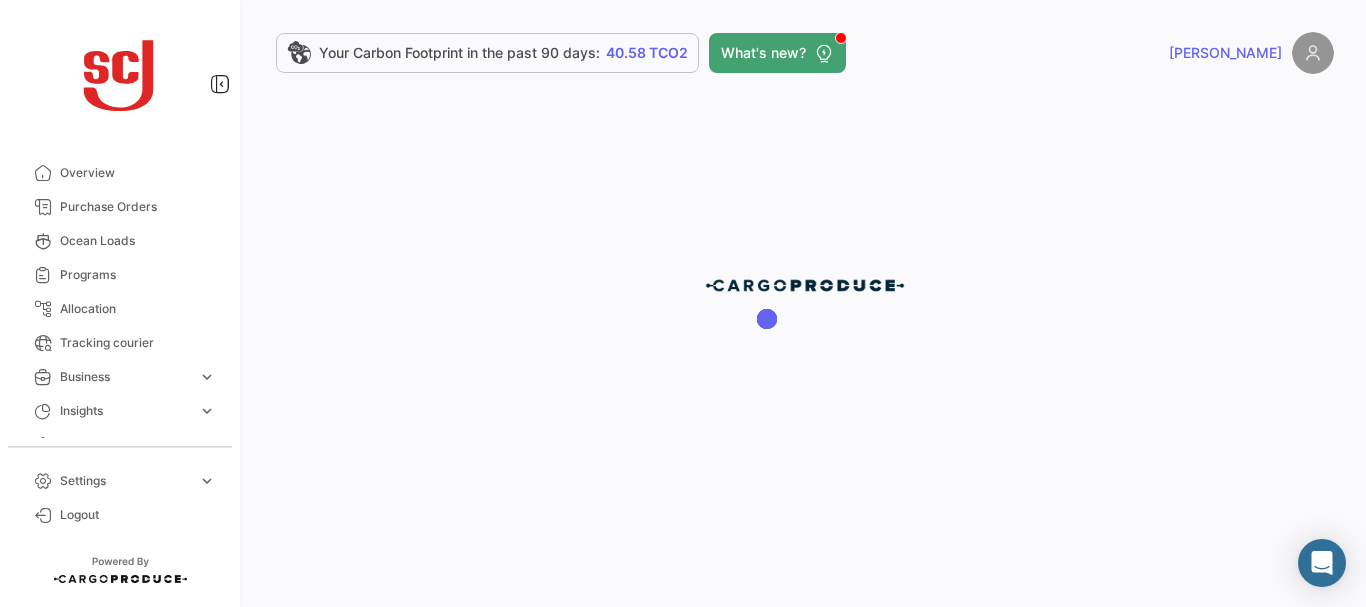 scroll, scrollTop: 0, scrollLeft: 0, axis: both 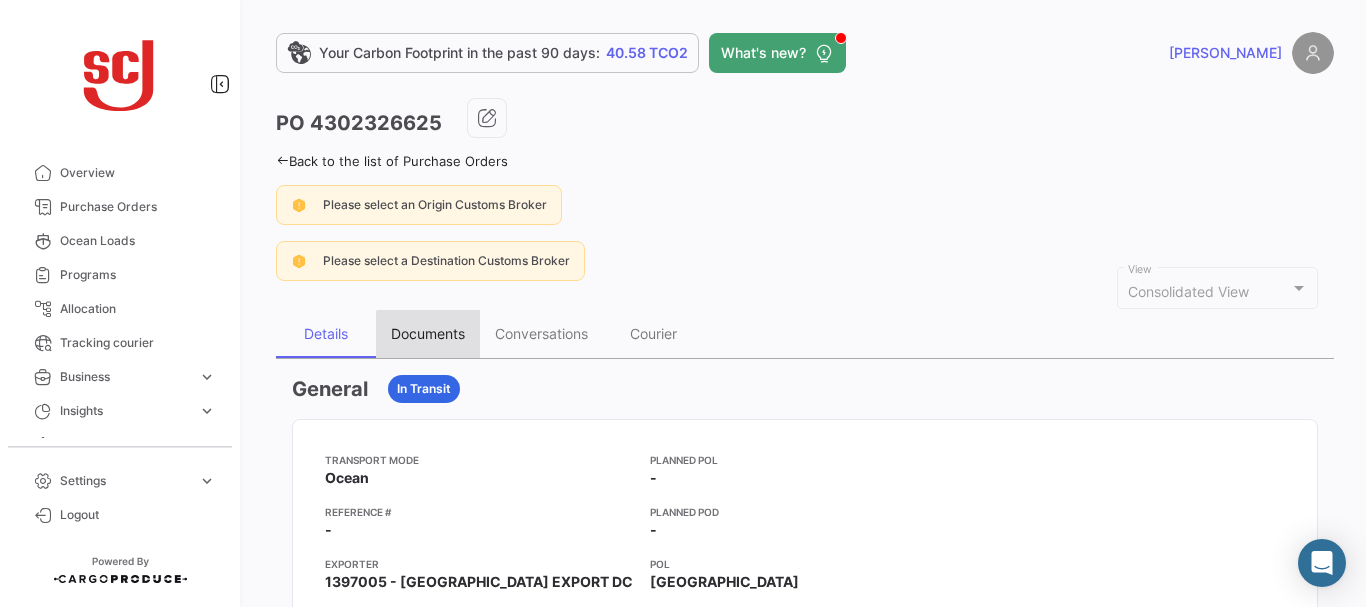 click on "Documents" at bounding box center [428, 334] 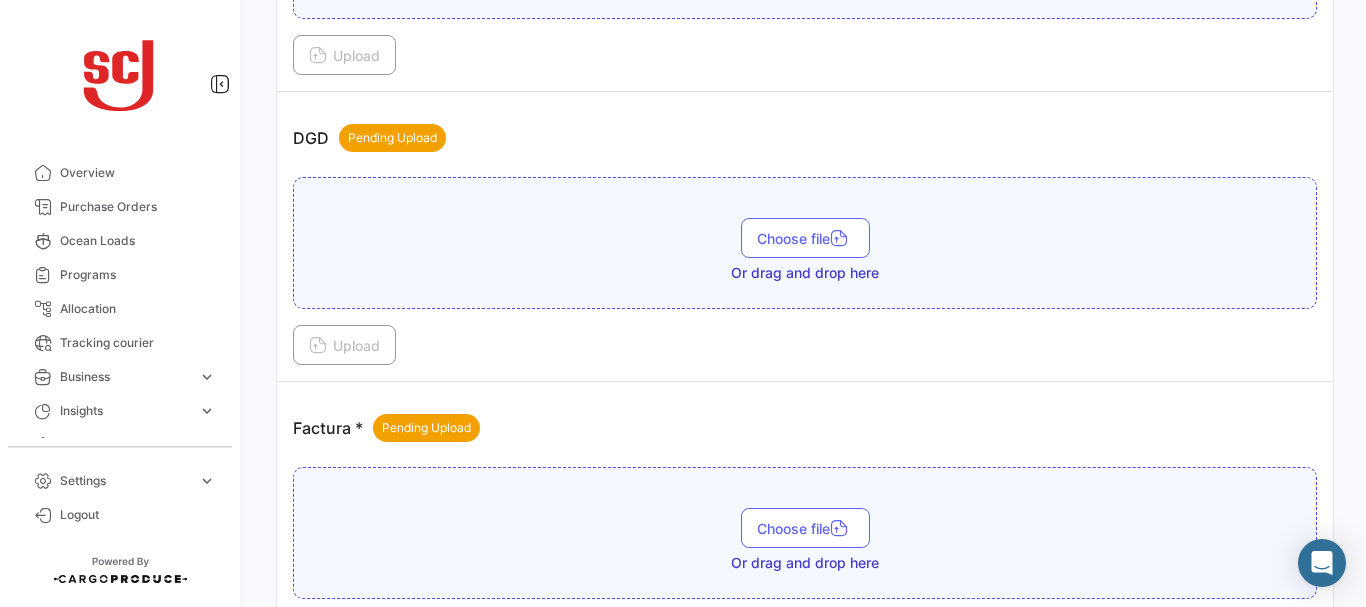 scroll, scrollTop: 690, scrollLeft: 0, axis: vertical 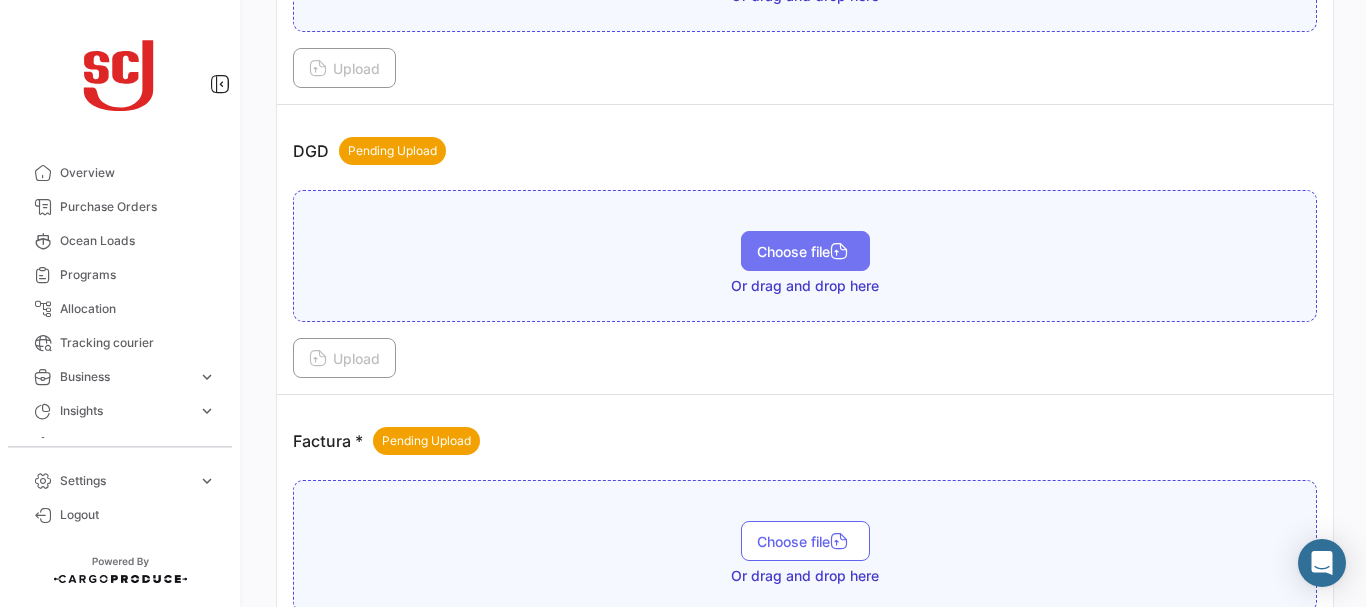 click on "Choose file" at bounding box center (805, 251) 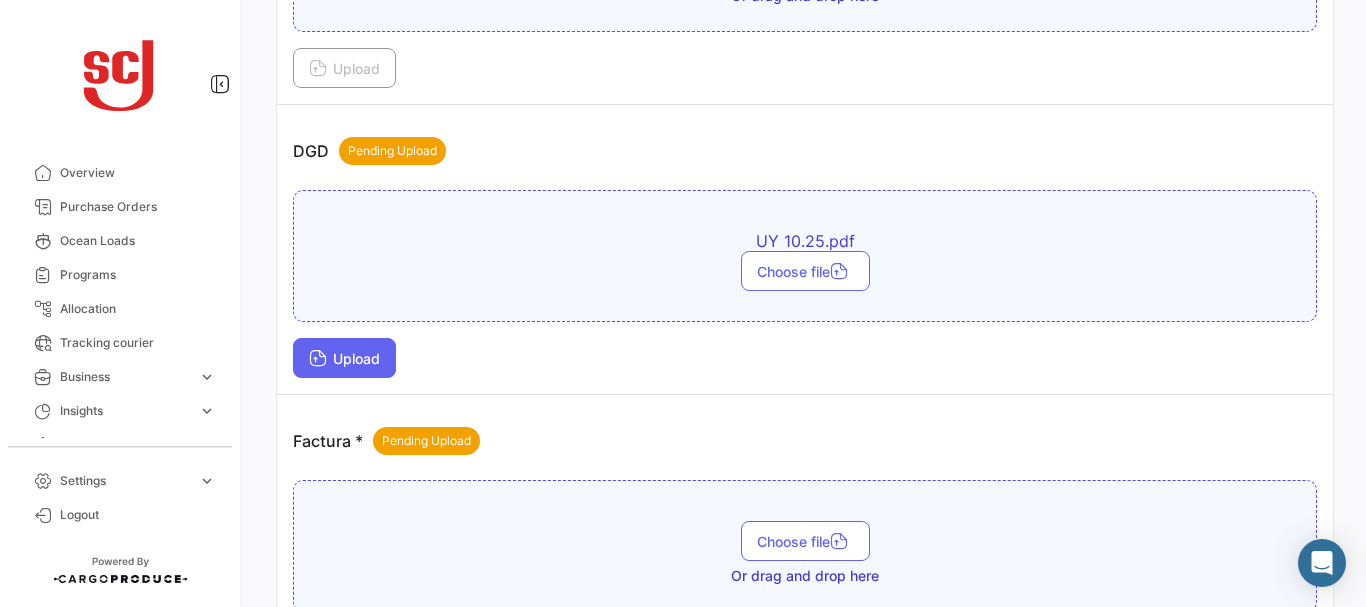 click on "Upload" at bounding box center (344, 358) 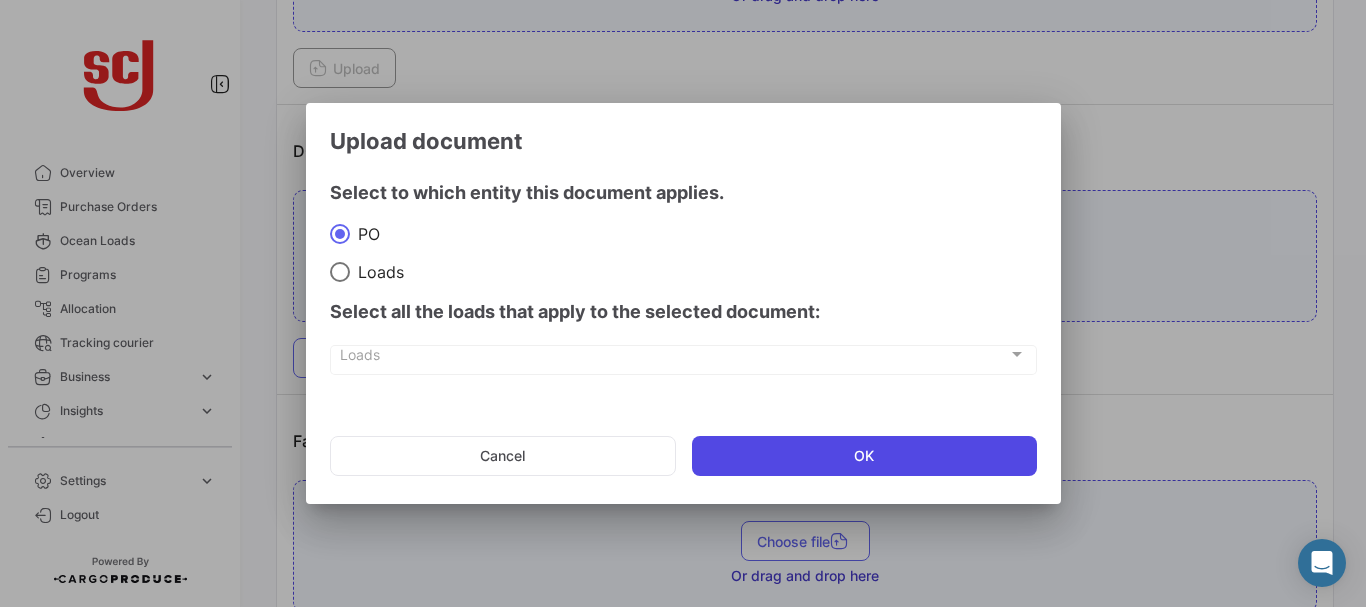 click on "OK" 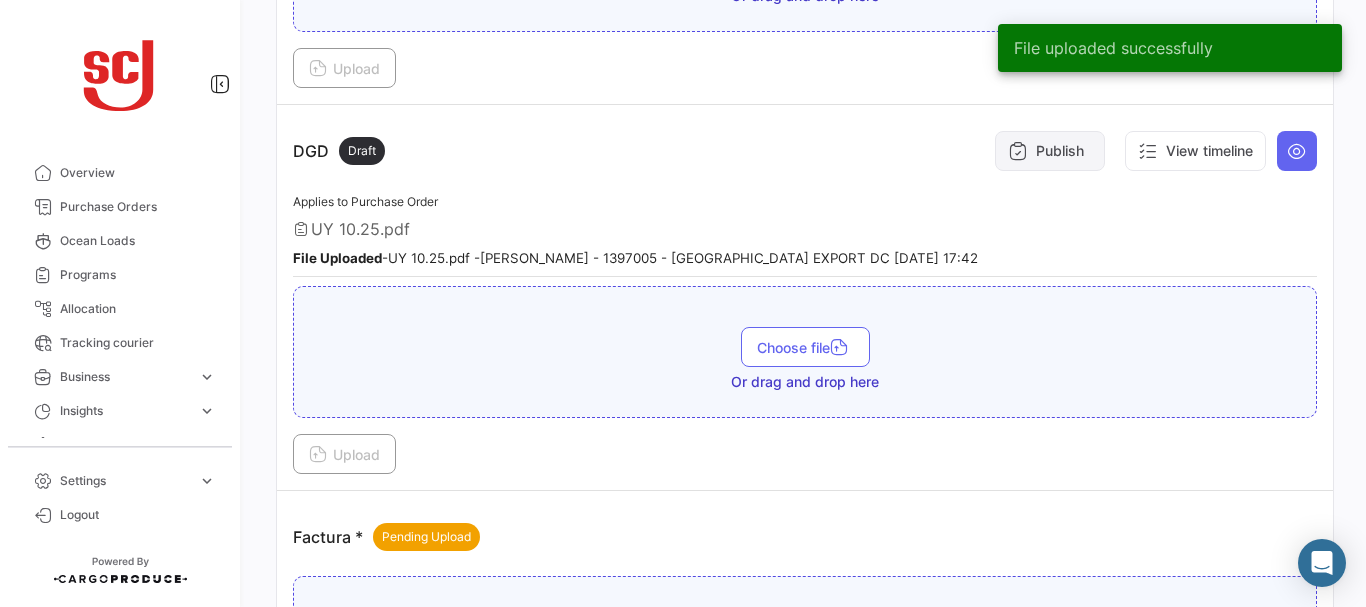 click on "Publish" at bounding box center (1050, 151) 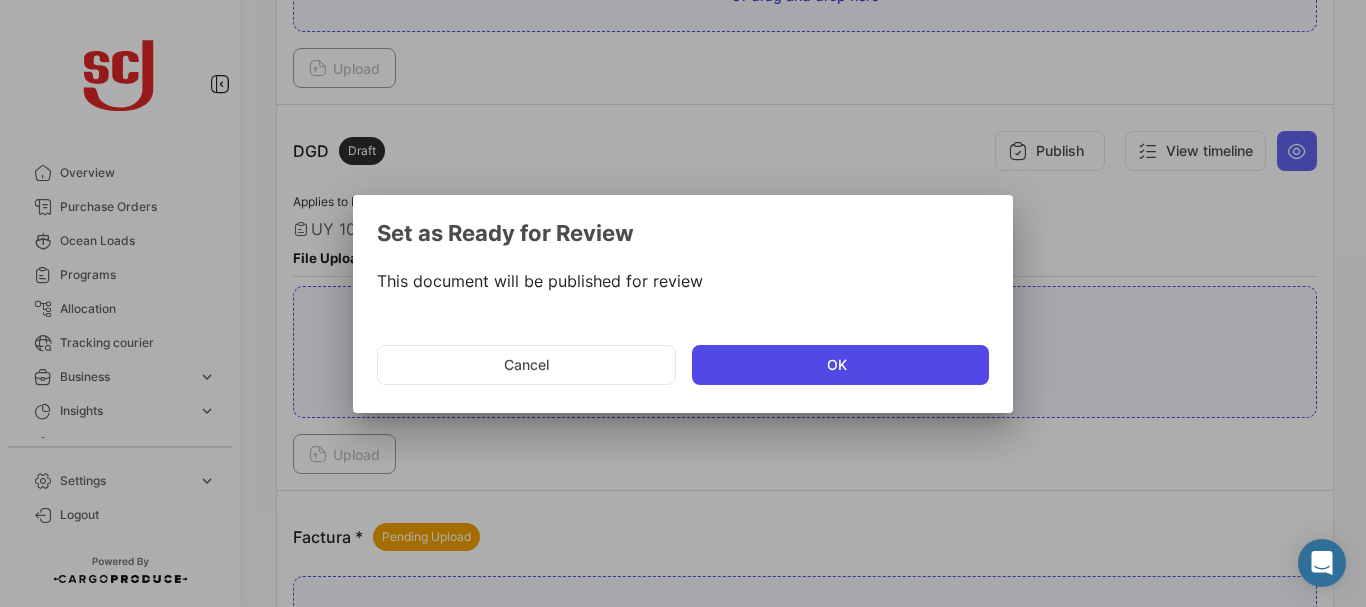 click on "OK" 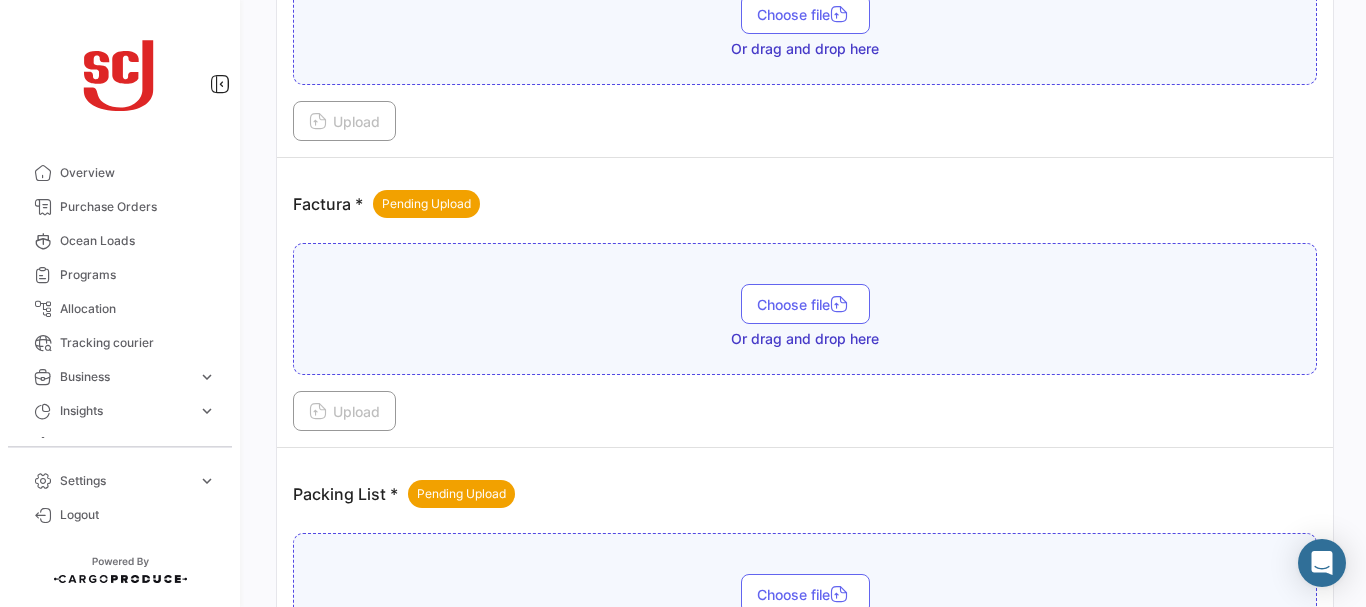 scroll, scrollTop: 1027, scrollLeft: 0, axis: vertical 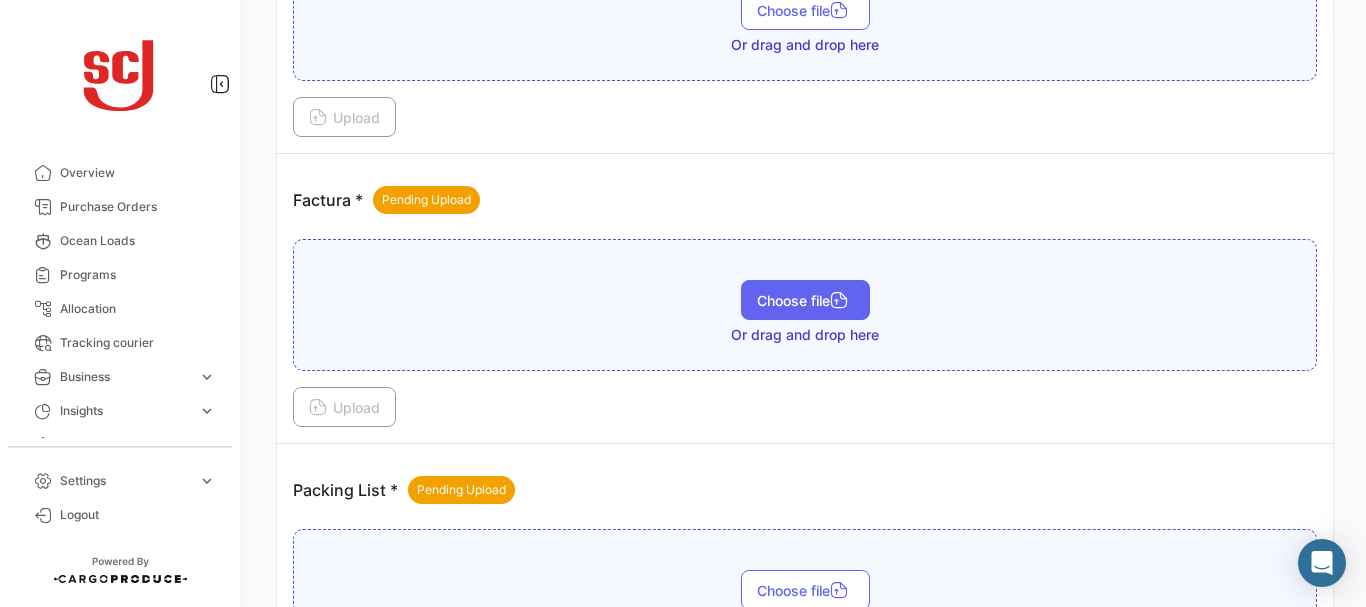 click on "Choose file" at bounding box center [805, 300] 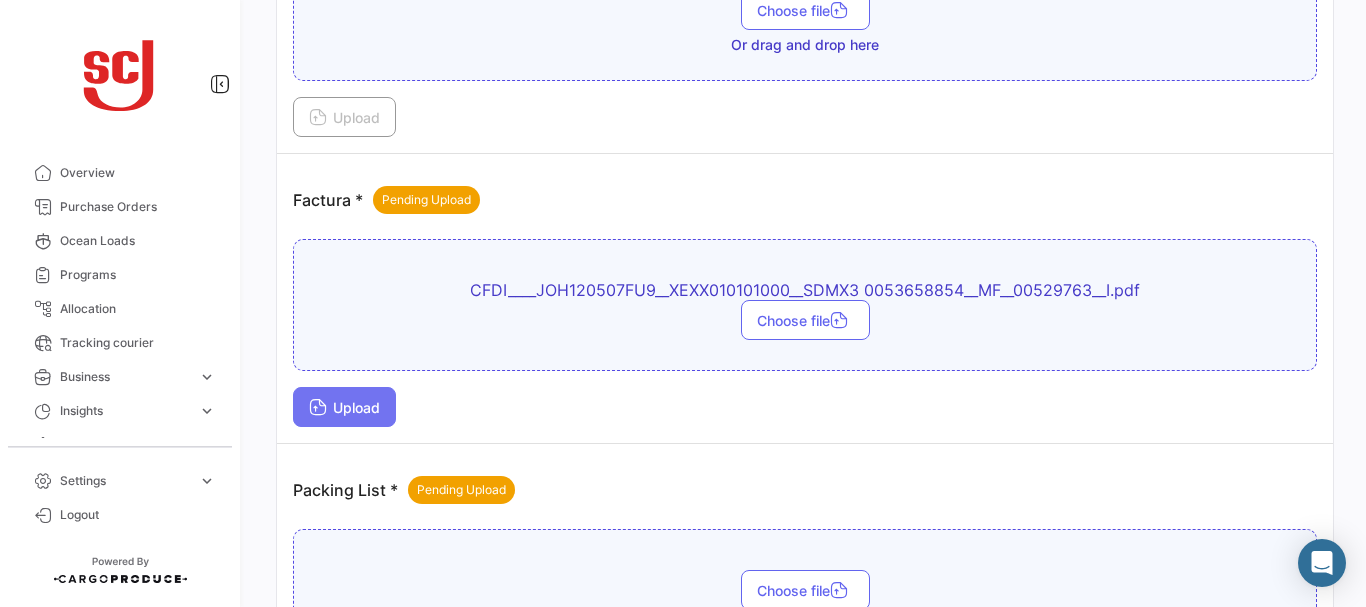click on "Upload" at bounding box center (344, 407) 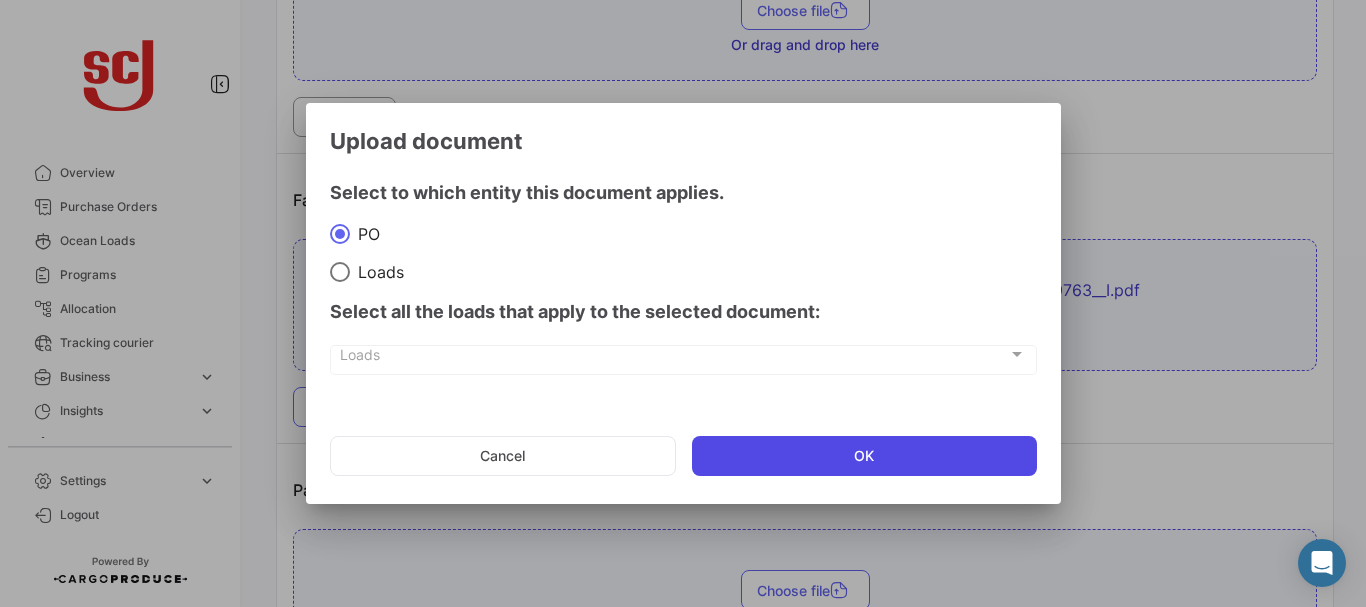 click on "OK" 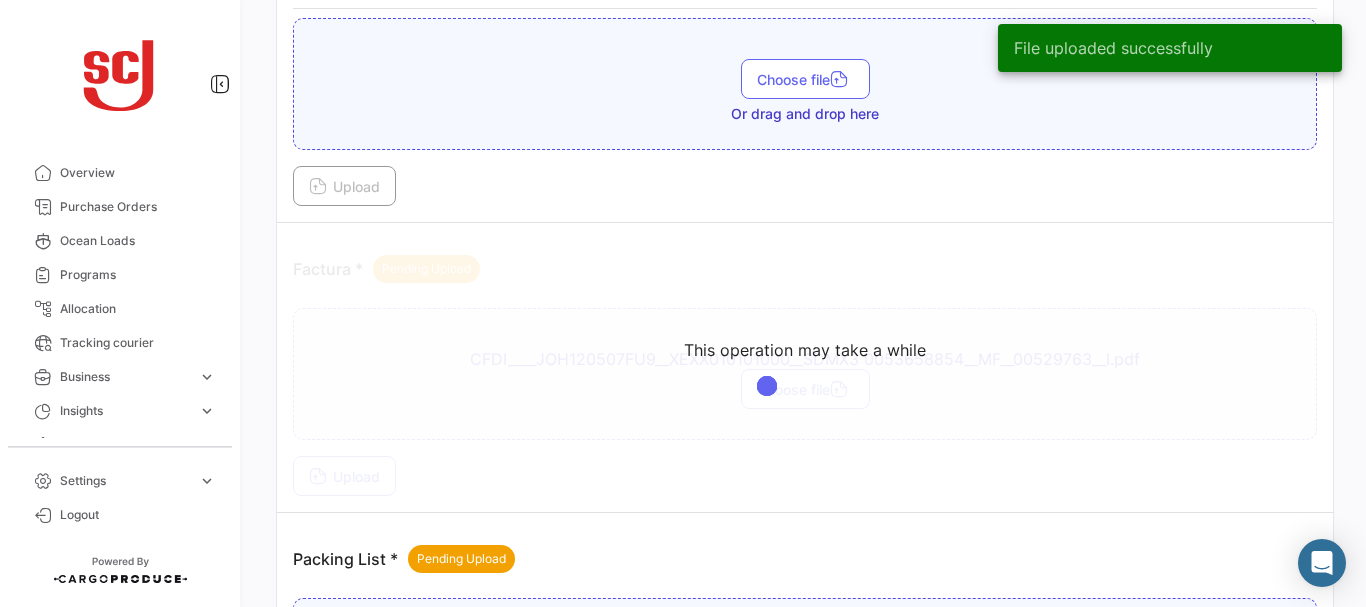 scroll, scrollTop: 954, scrollLeft: 0, axis: vertical 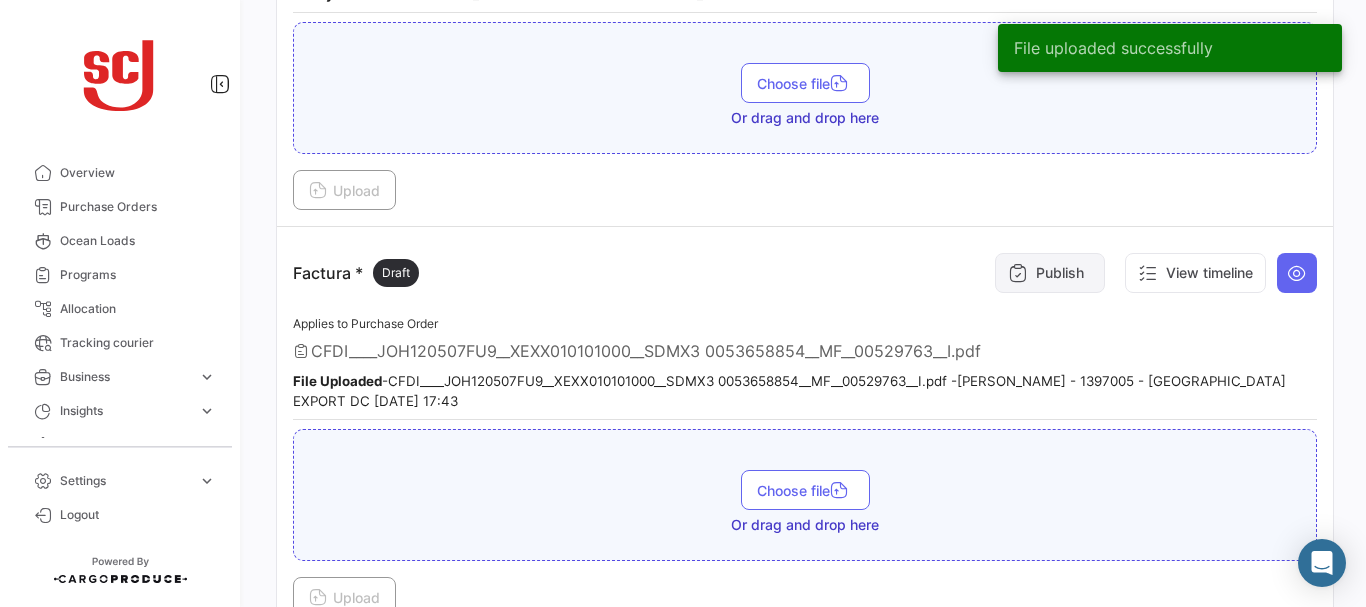 click on "Publish" at bounding box center [1050, 273] 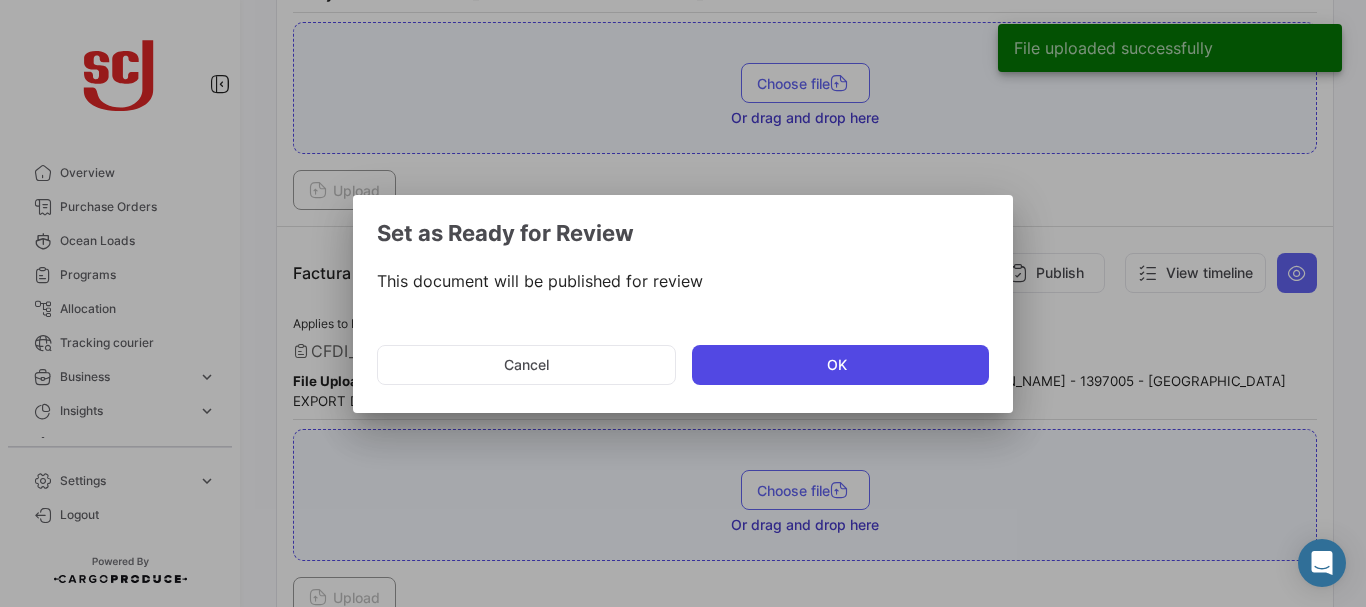 click on "OK" 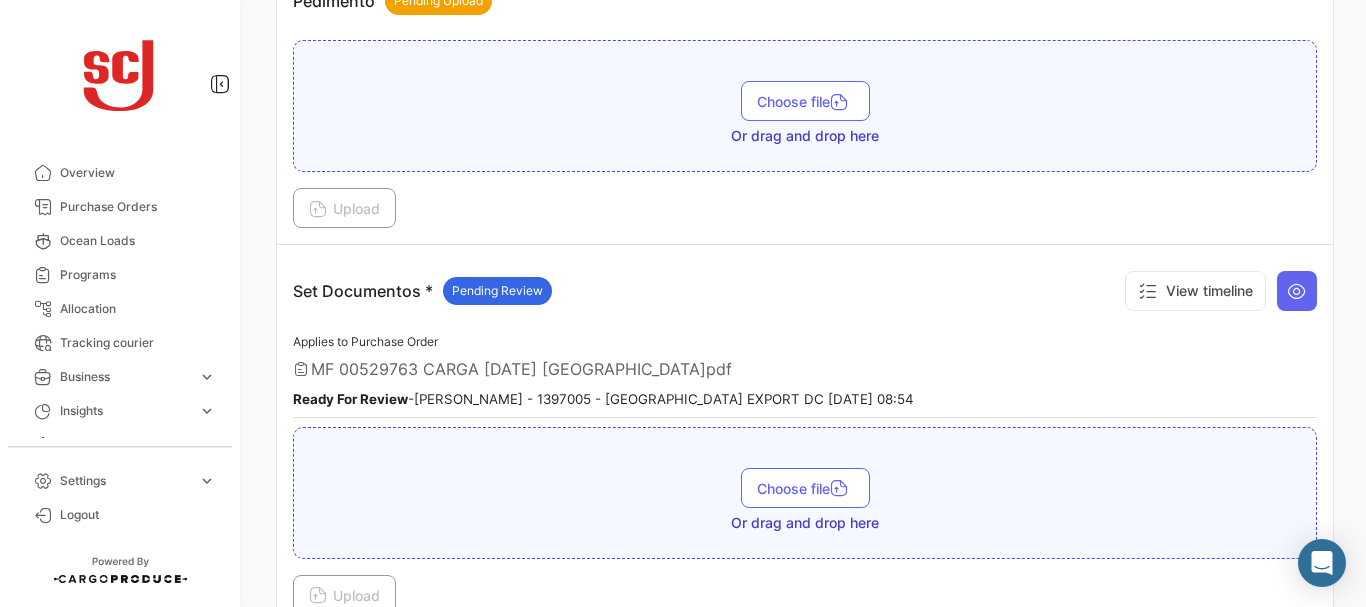 scroll, scrollTop: 2040, scrollLeft: 0, axis: vertical 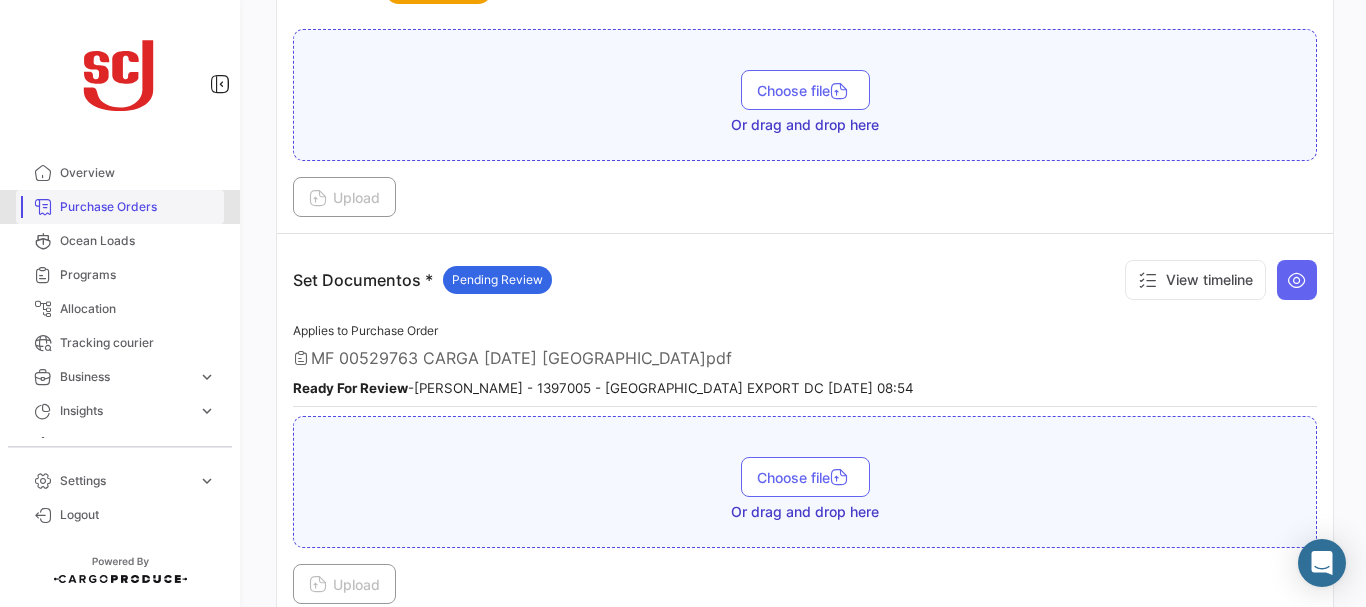 click on "Purchase Orders" at bounding box center [120, 207] 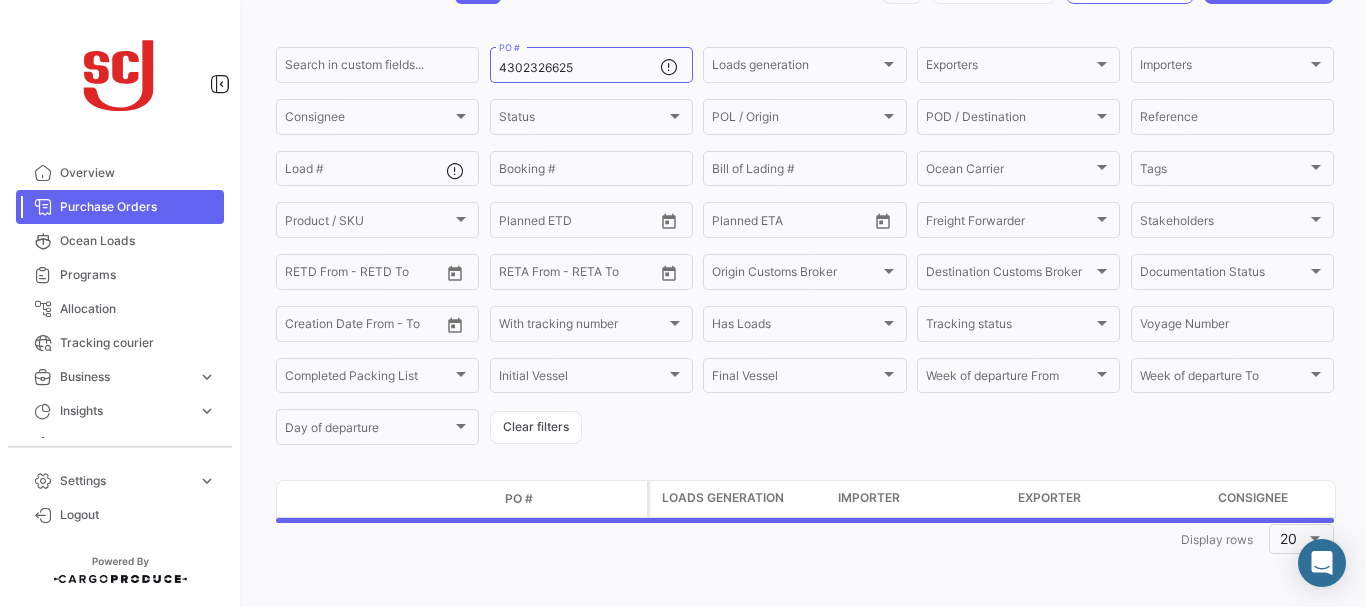 scroll, scrollTop: 0, scrollLeft: 0, axis: both 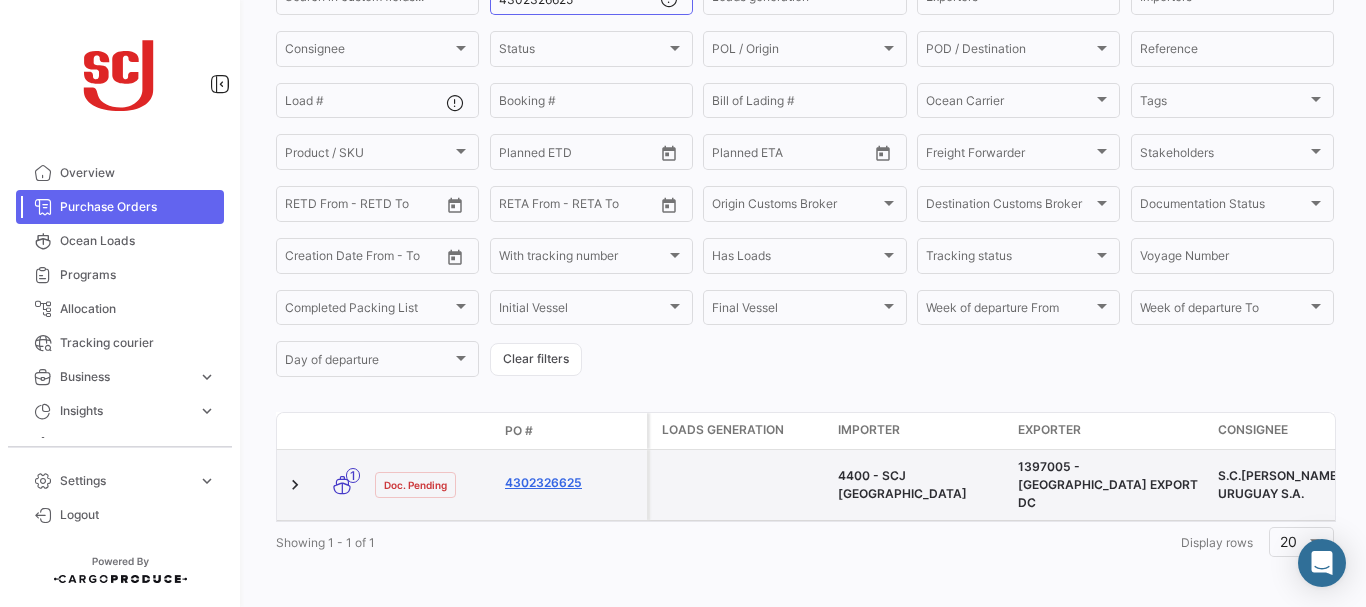 click on "4302326625" 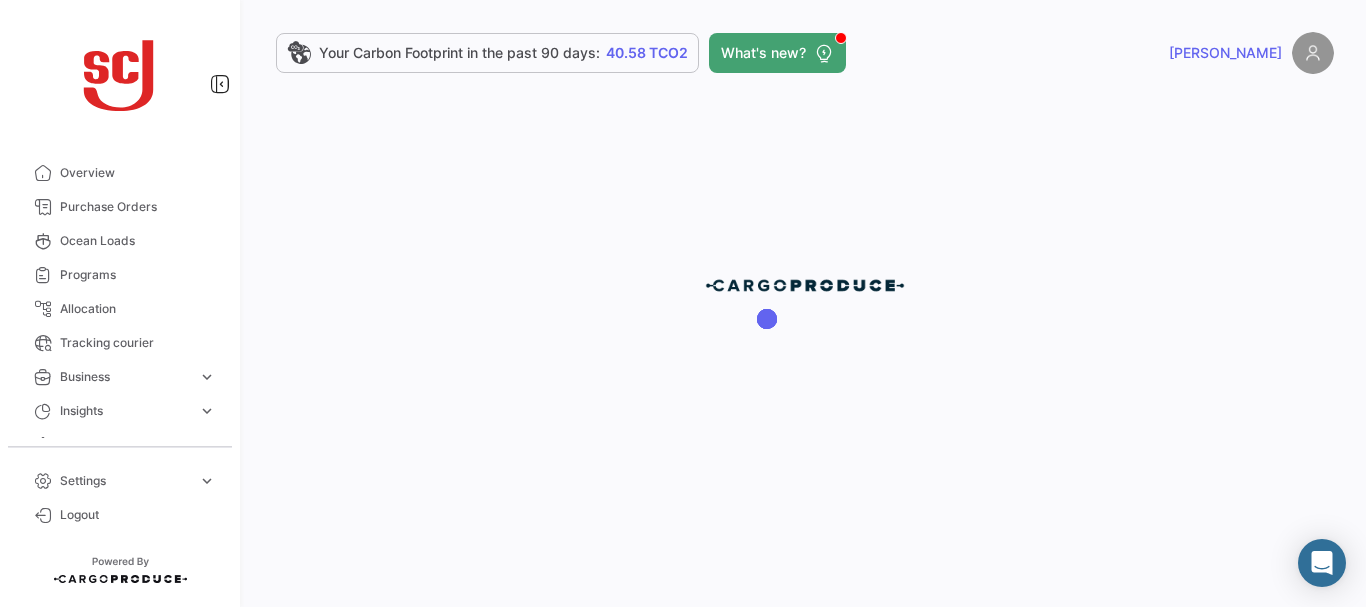 scroll, scrollTop: 0, scrollLeft: 0, axis: both 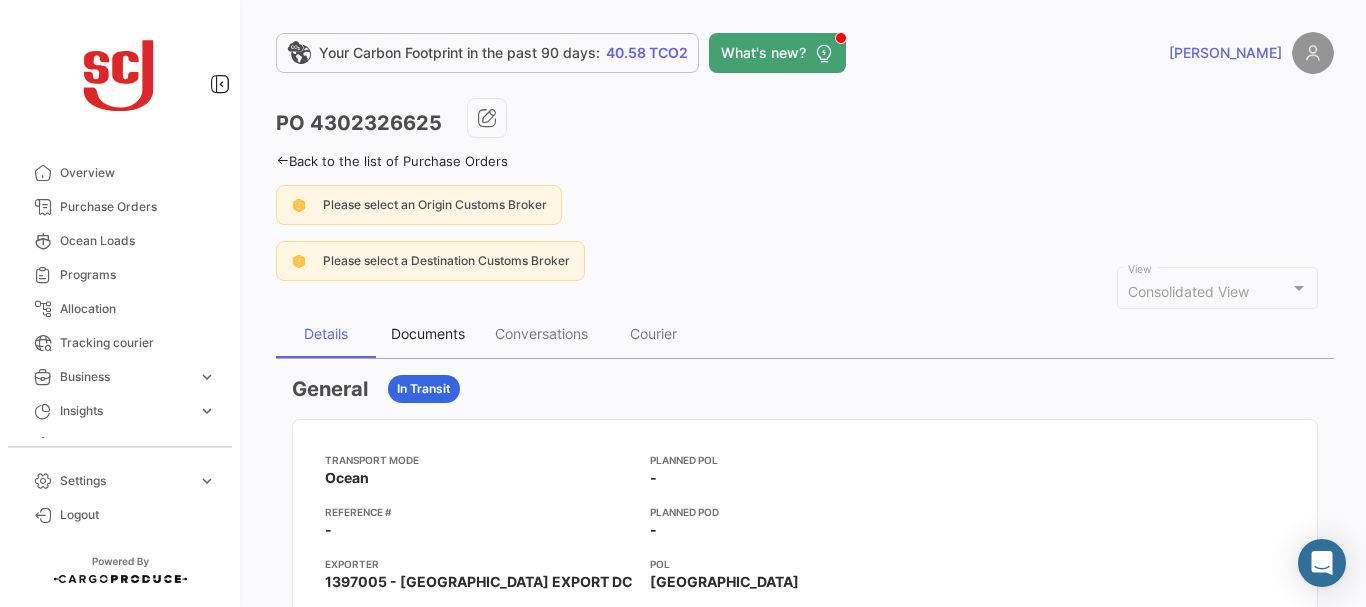 click on "Documents" at bounding box center [428, 334] 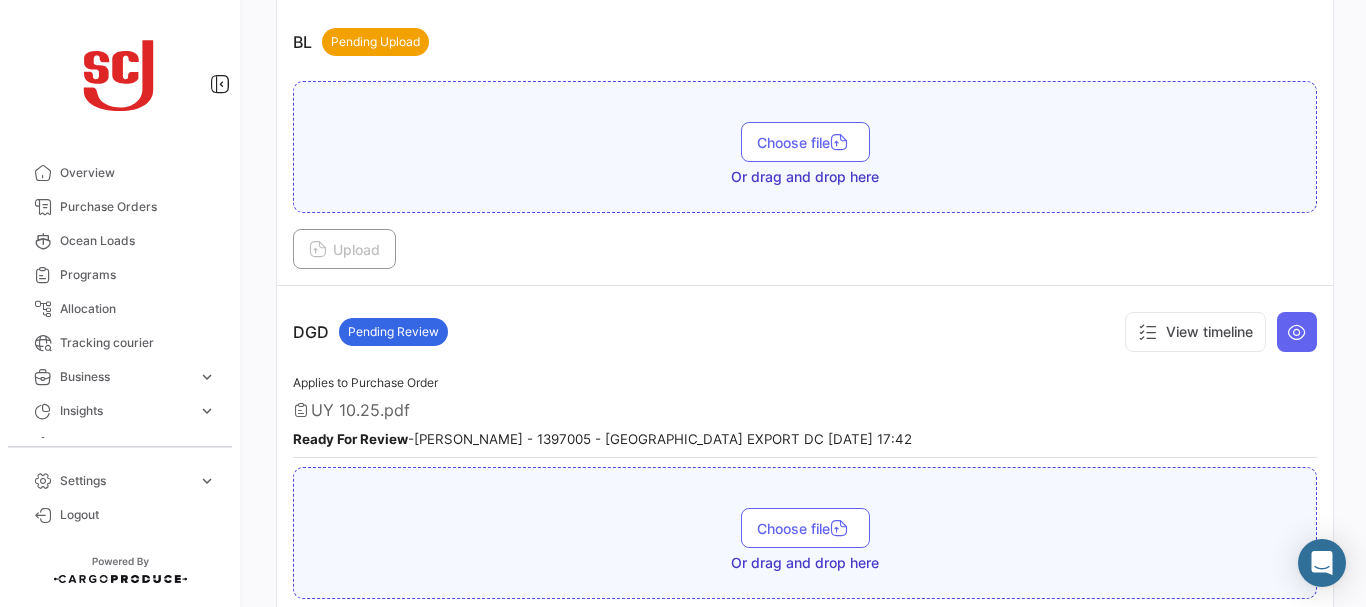 scroll, scrollTop: 345, scrollLeft: 0, axis: vertical 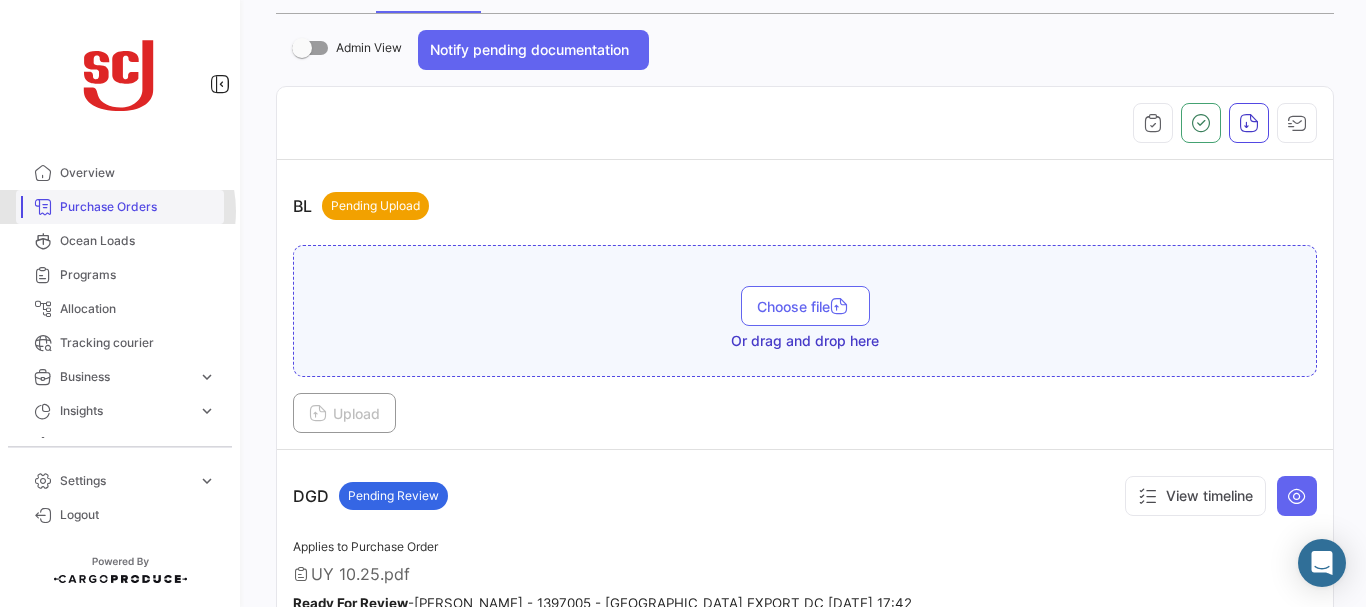 click on "Purchase Orders" at bounding box center (138, 207) 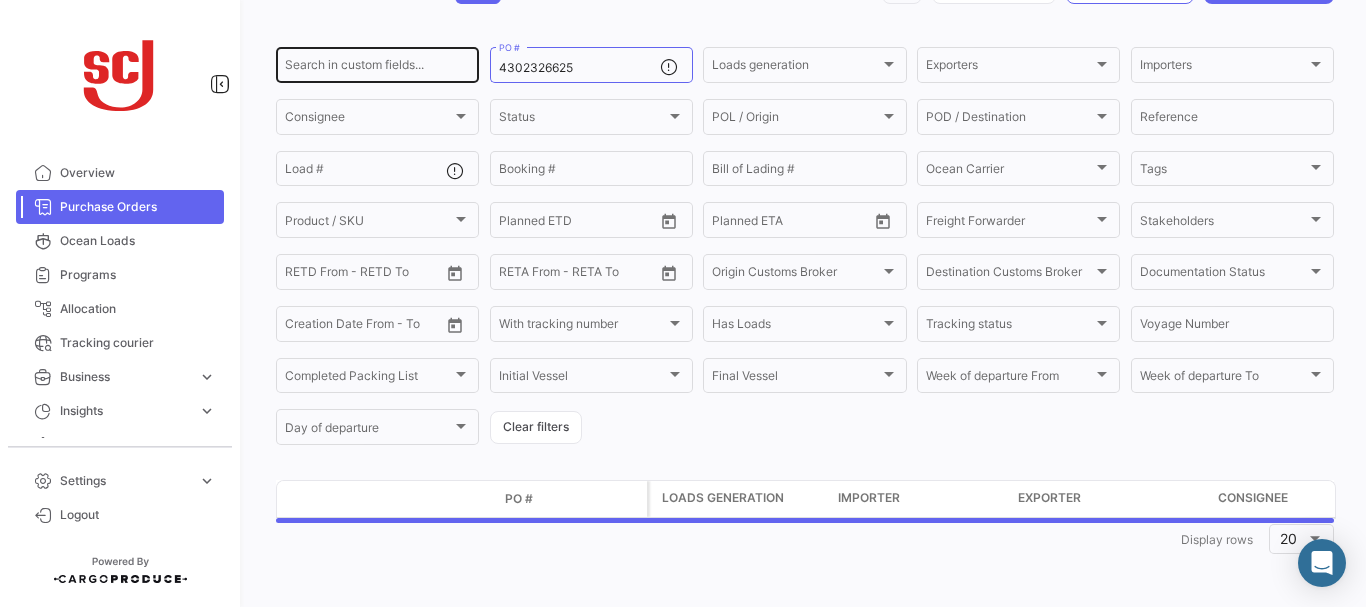 scroll, scrollTop: 0, scrollLeft: 0, axis: both 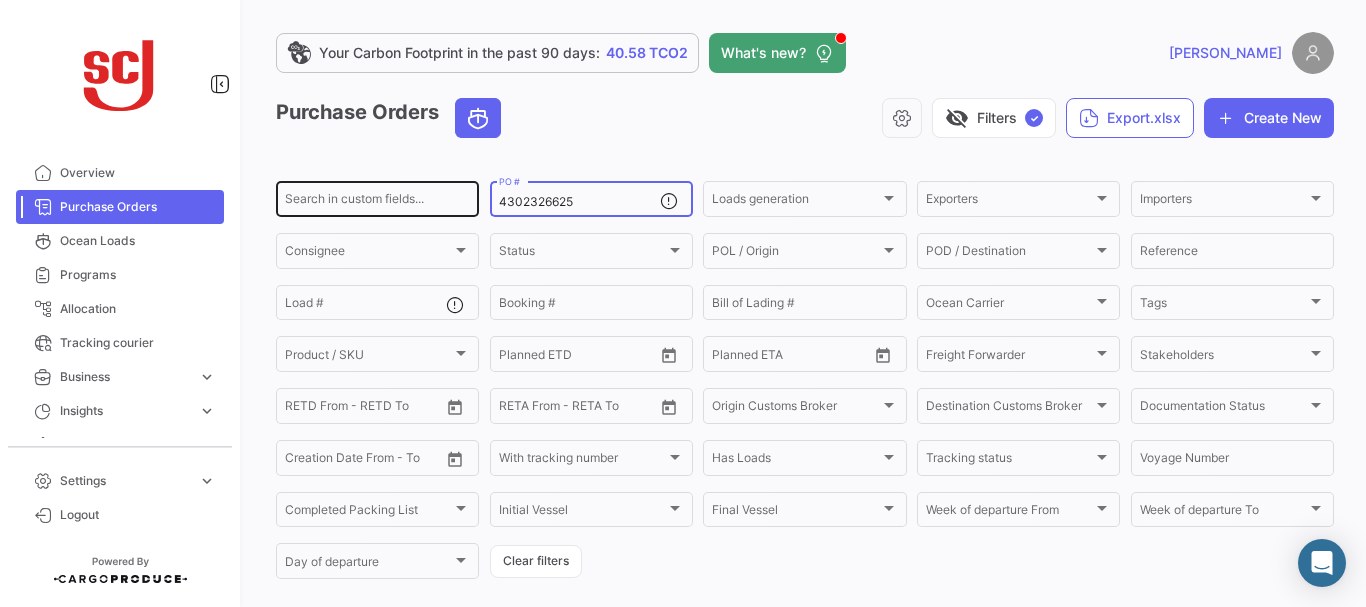 drag, startPoint x: 587, startPoint y: 203, endPoint x: 396, endPoint y: 210, distance: 191.12823 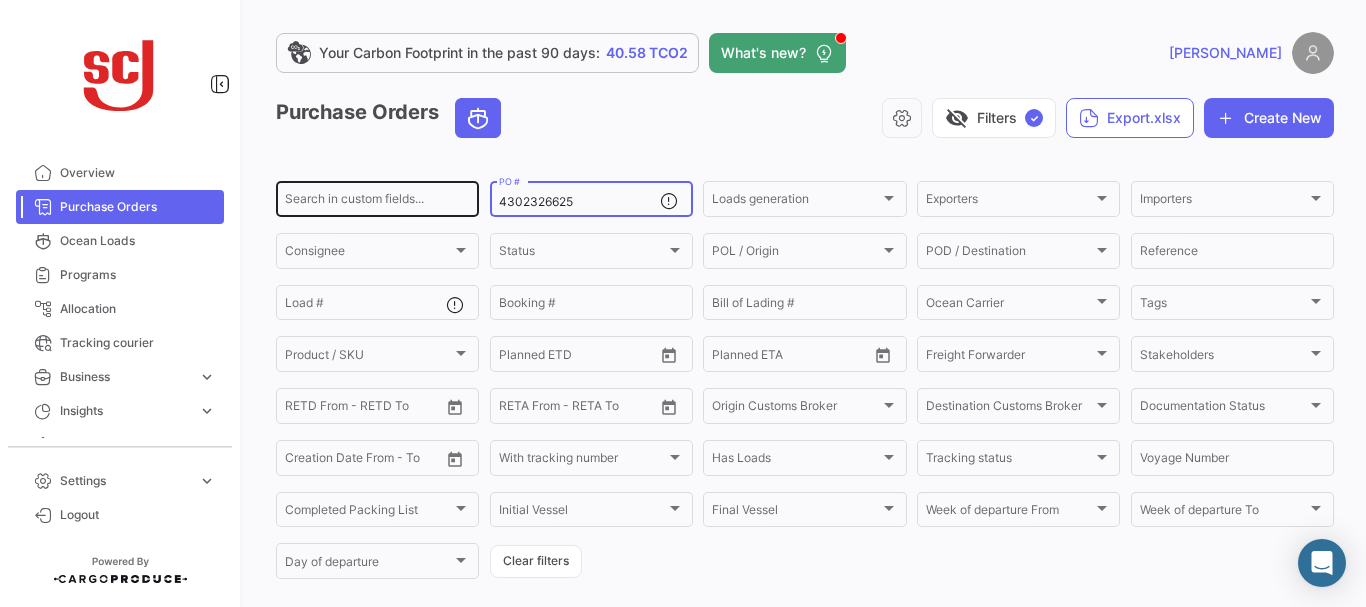 click on "Search in custom fields... 4302326625  PO #  Loads generation Loads generation Exporters Exporters Importers Importers Consignee Consignee Status Status POL / Origin  POL / Origin  POD / Destination POD / Destination  Reference  Load # Booking # Bill of Lading # Ocean Carrier Ocean Carrier Tags Tags Product / SKU Product / SKU From –  Planned ETD  From –  Planned ETA  Freight Forwarder Freight Forwarder Stakeholders Stakeholders From –  RETD From - RETD To  From –  [PERSON_NAME] From - [PERSON_NAME] To  Origin Customs Broker Origin Customs Broker Destination Customs Broker Destination Customs Broker Documentation Status Documentation Status From –  Creation Date From - To  With tracking number With tracking number Has Loads Has Loads Tracking status Tracking status Voyage Number Completed Packing List Completed Packing List Initial Vessel Initial Vessel Final Vessel Final Vessel Week of departure
From Week of departure
From Week of departure
To Day of departure" 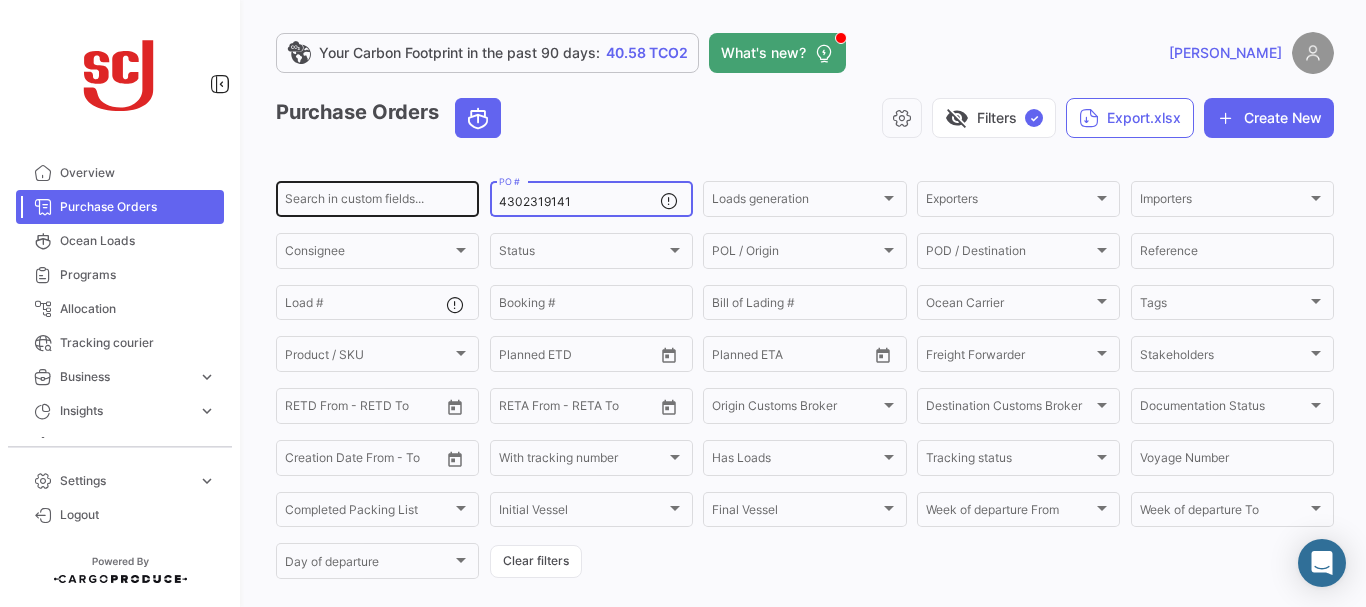 type on "4302319141" 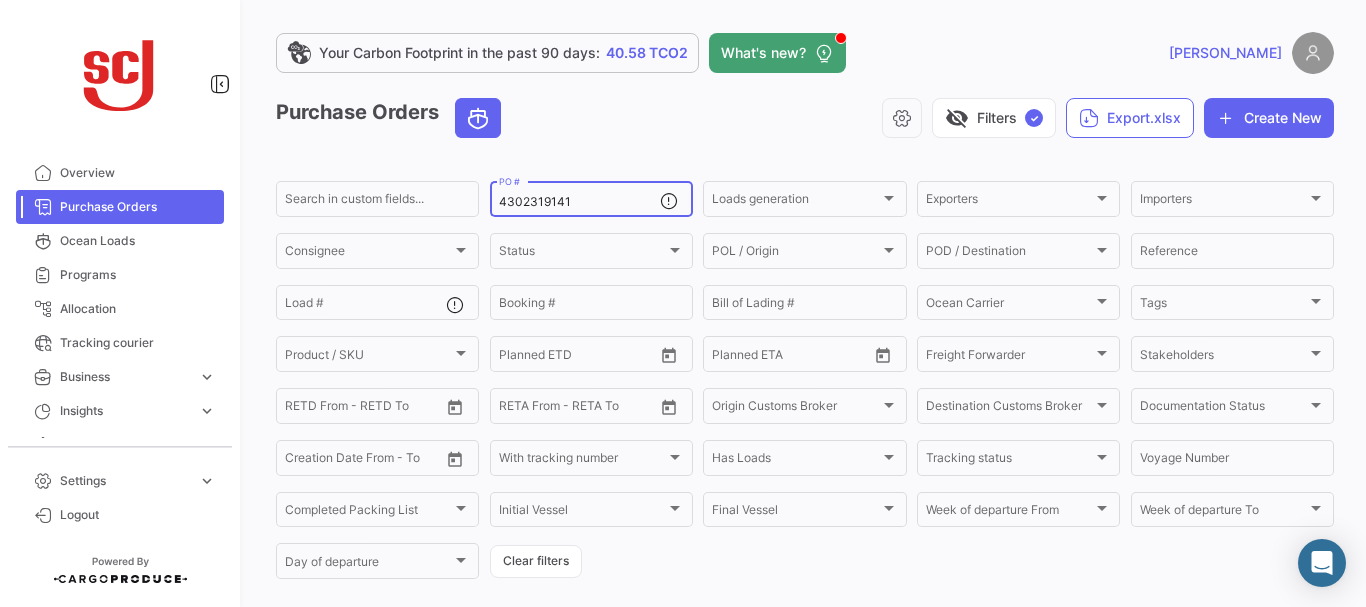 scroll, scrollTop: 202, scrollLeft: 0, axis: vertical 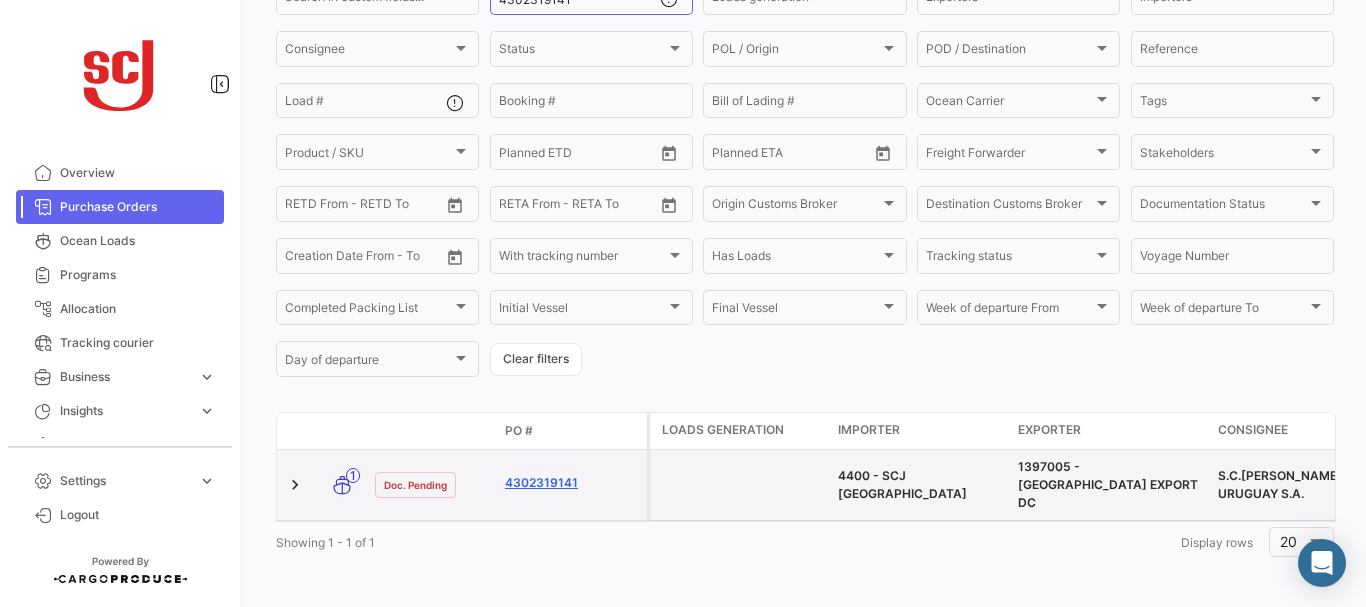 click on "4302319141" 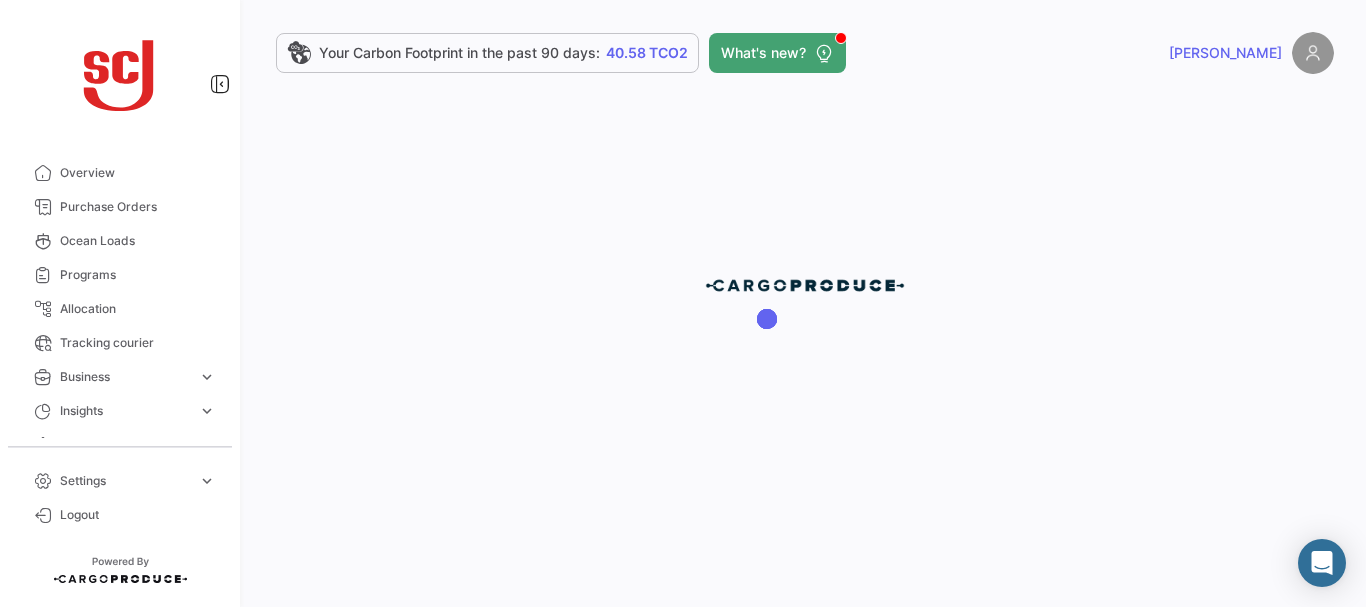 scroll, scrollTop: 0, scrollLeft: 0, axis: both 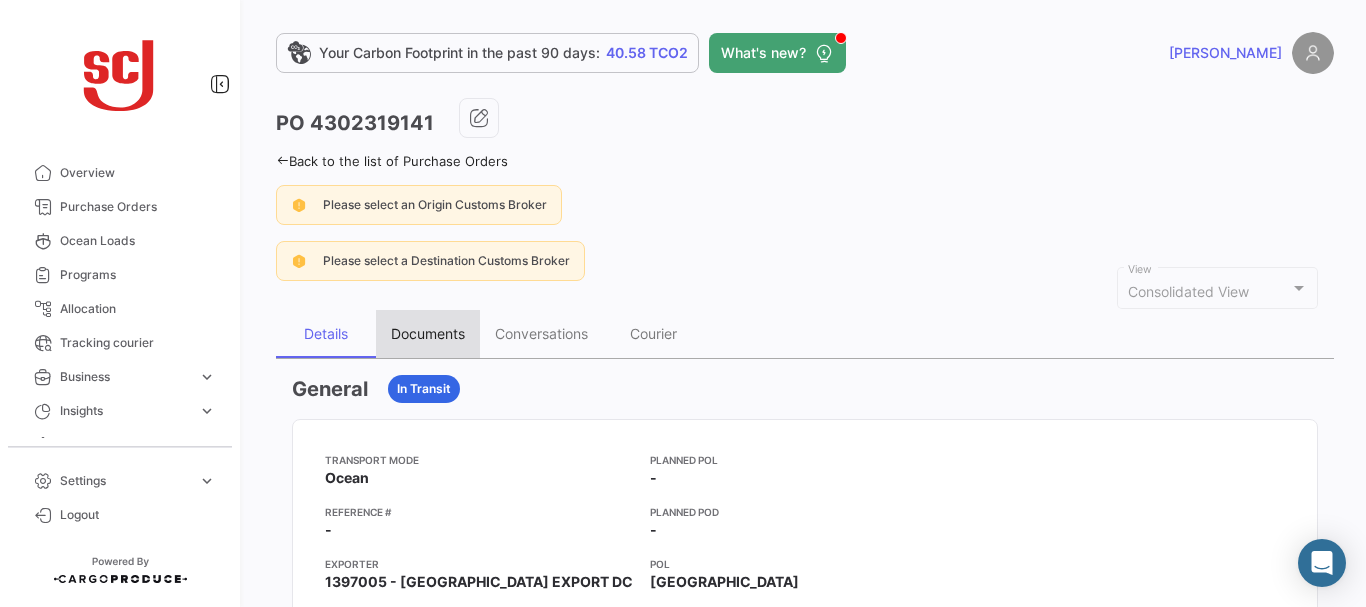 click on "Documents" at bounding box center (428, 333) 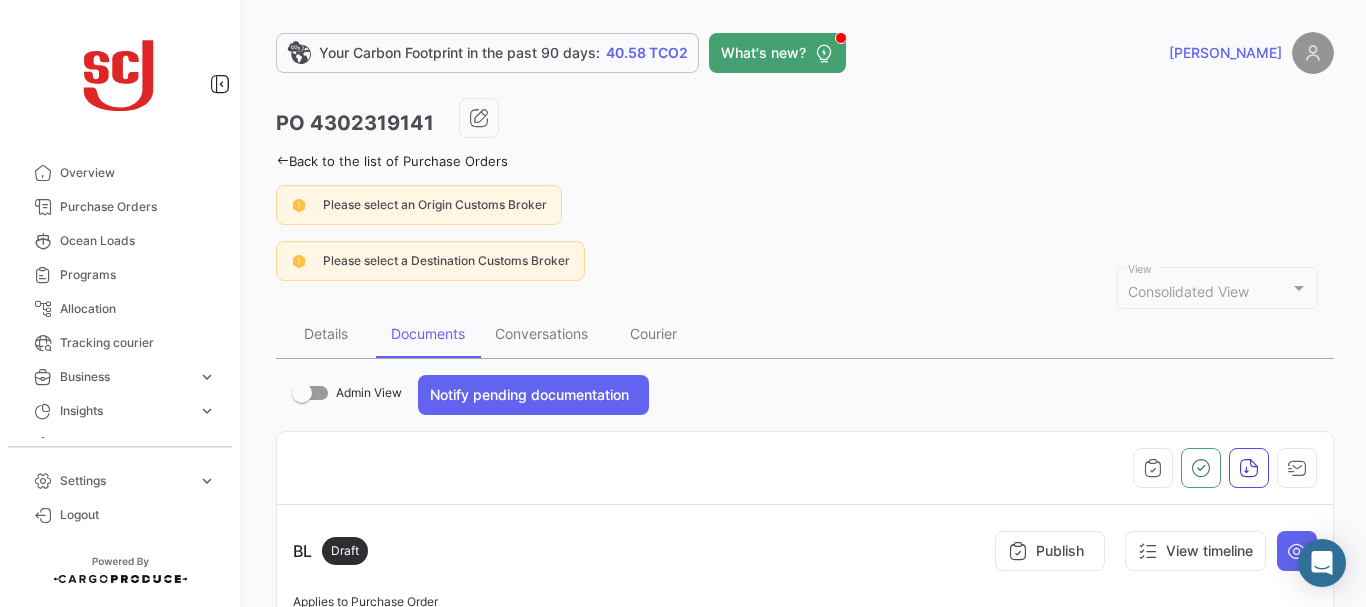 drag, startPoint x: 1354, startPoint y: 59, endPoint x: 1329, endPoint y: 263, distance: 205.52615 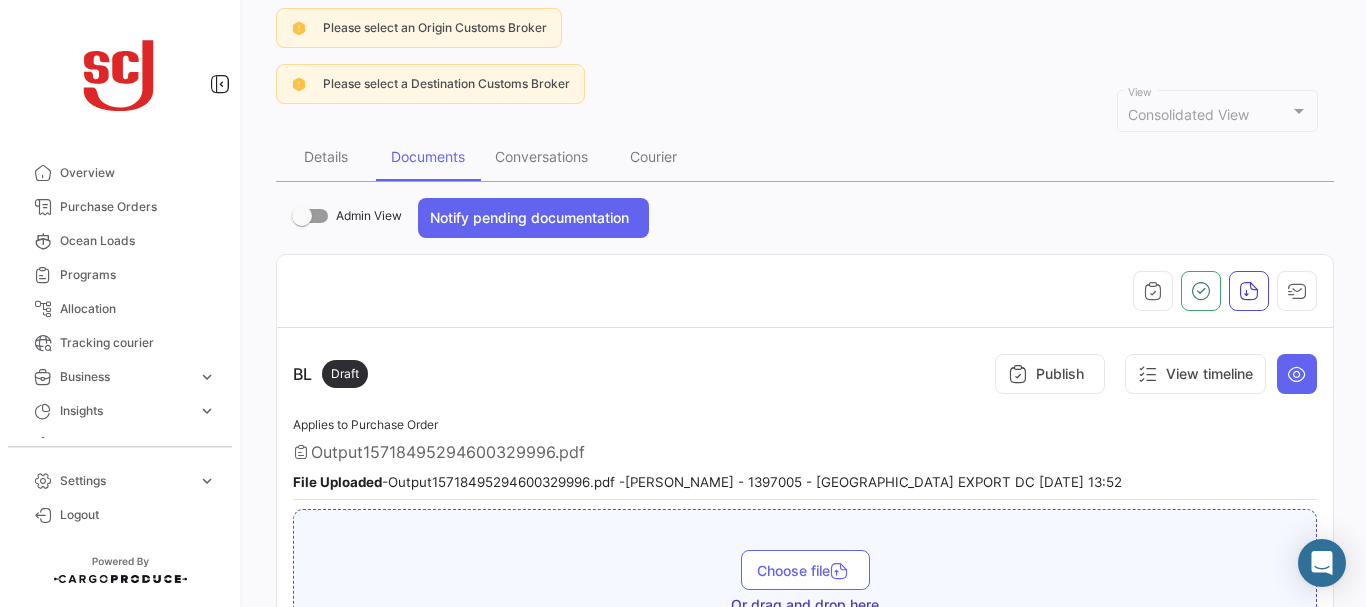 scroll, scrollTop: 0, scrollLeft: 0, axis: both 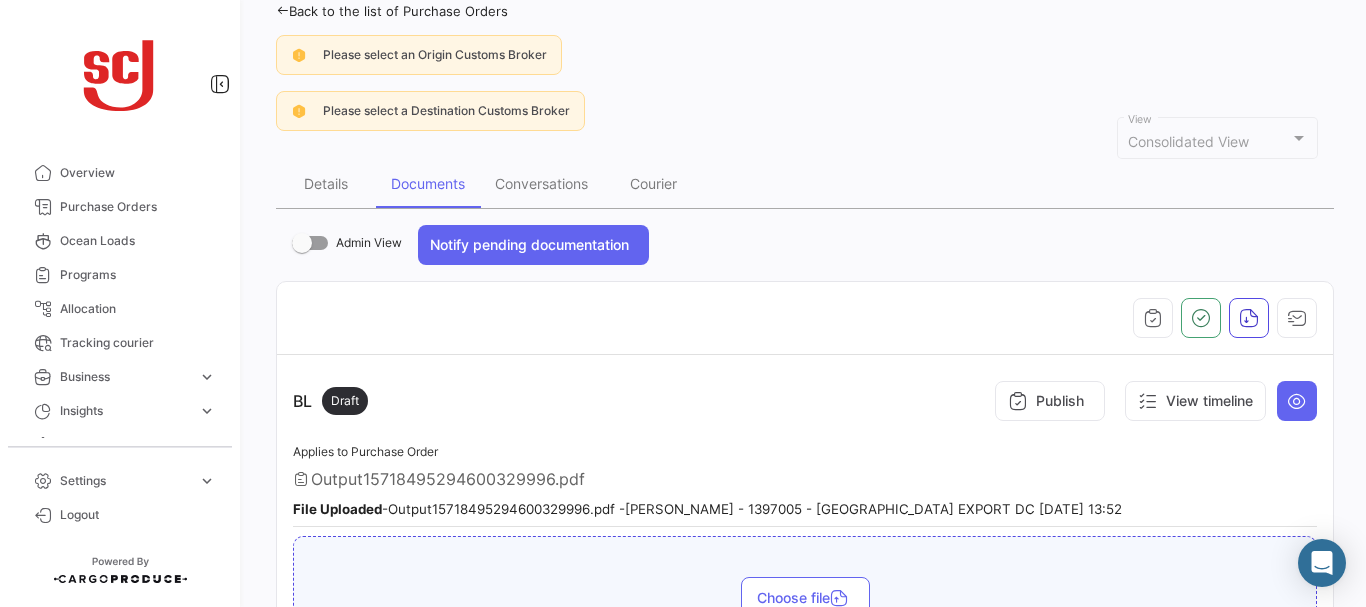 click on "Please select a Destination Customs Broker" 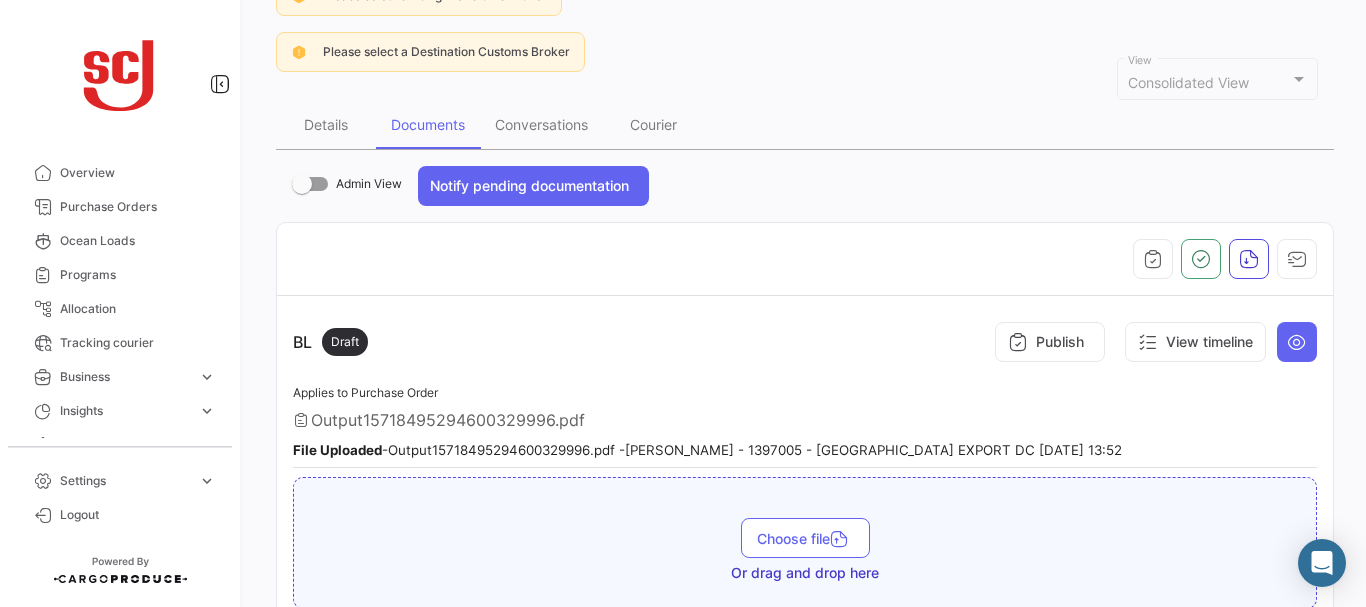 scroll, scrollTop: 204, scrollLeft: 0, axis: vertical 